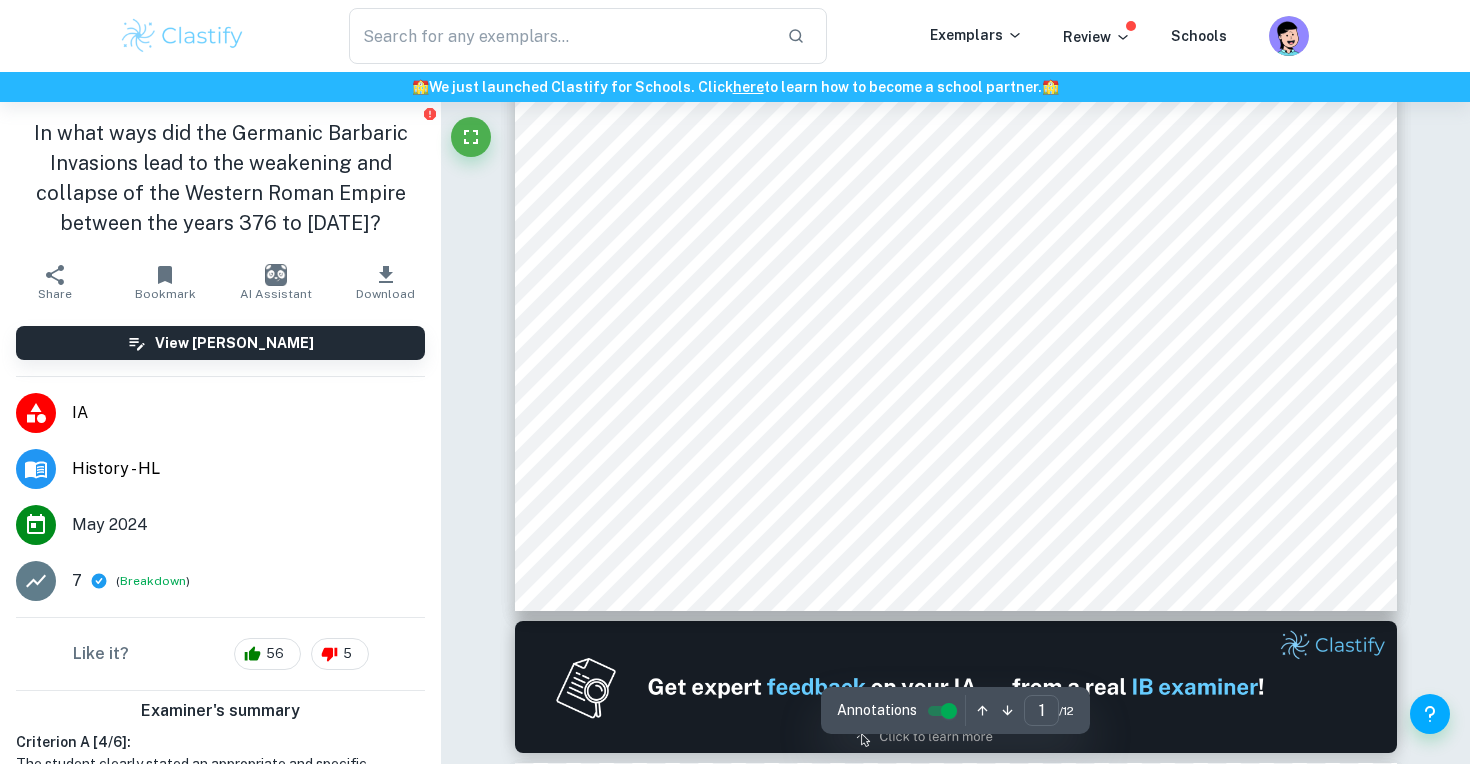 scroll, scrollTop: 818, scrollLeft: 0, axis: vertical 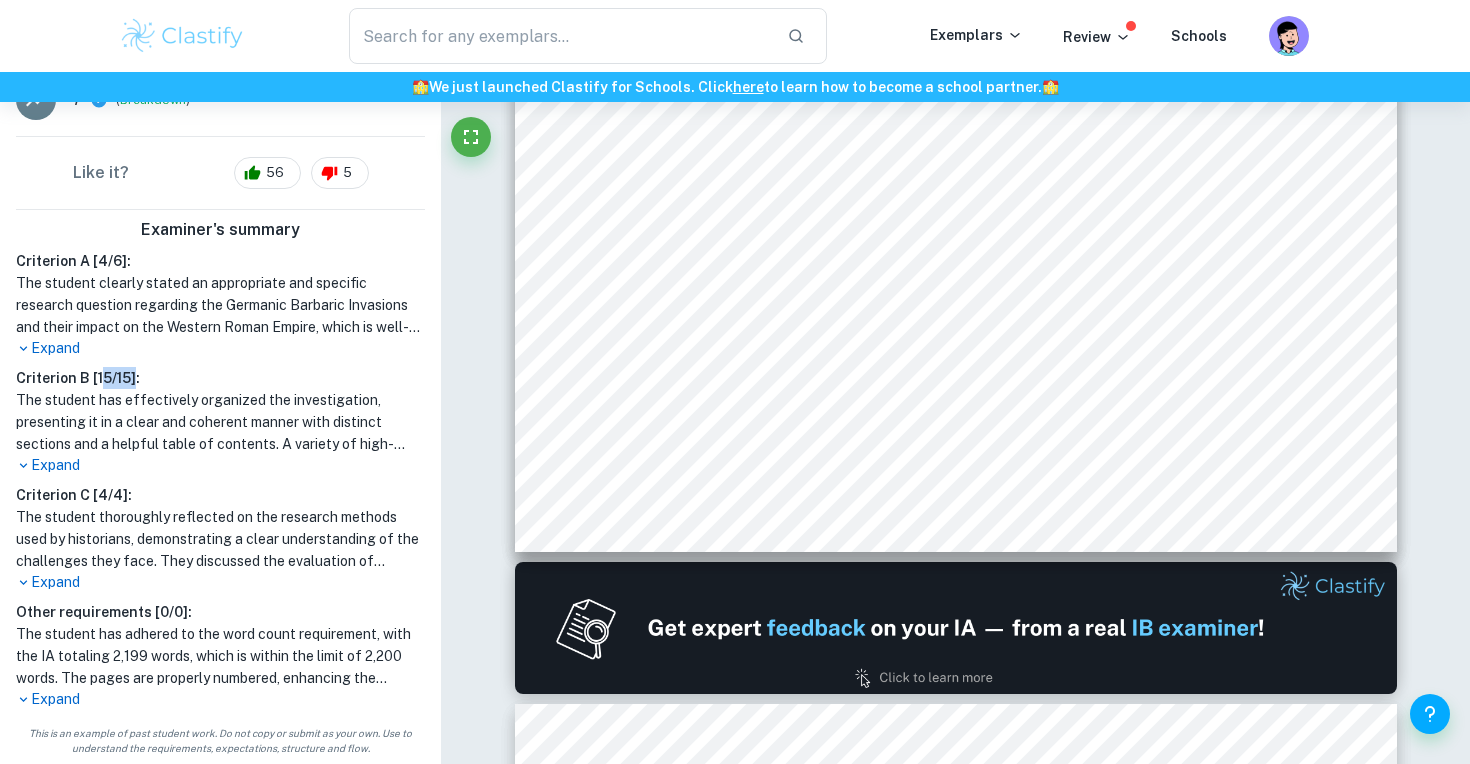 drag, startPoint x: 98, startPoint y: 373, endPoint x: 135, endPoint y: 373, distance: 37 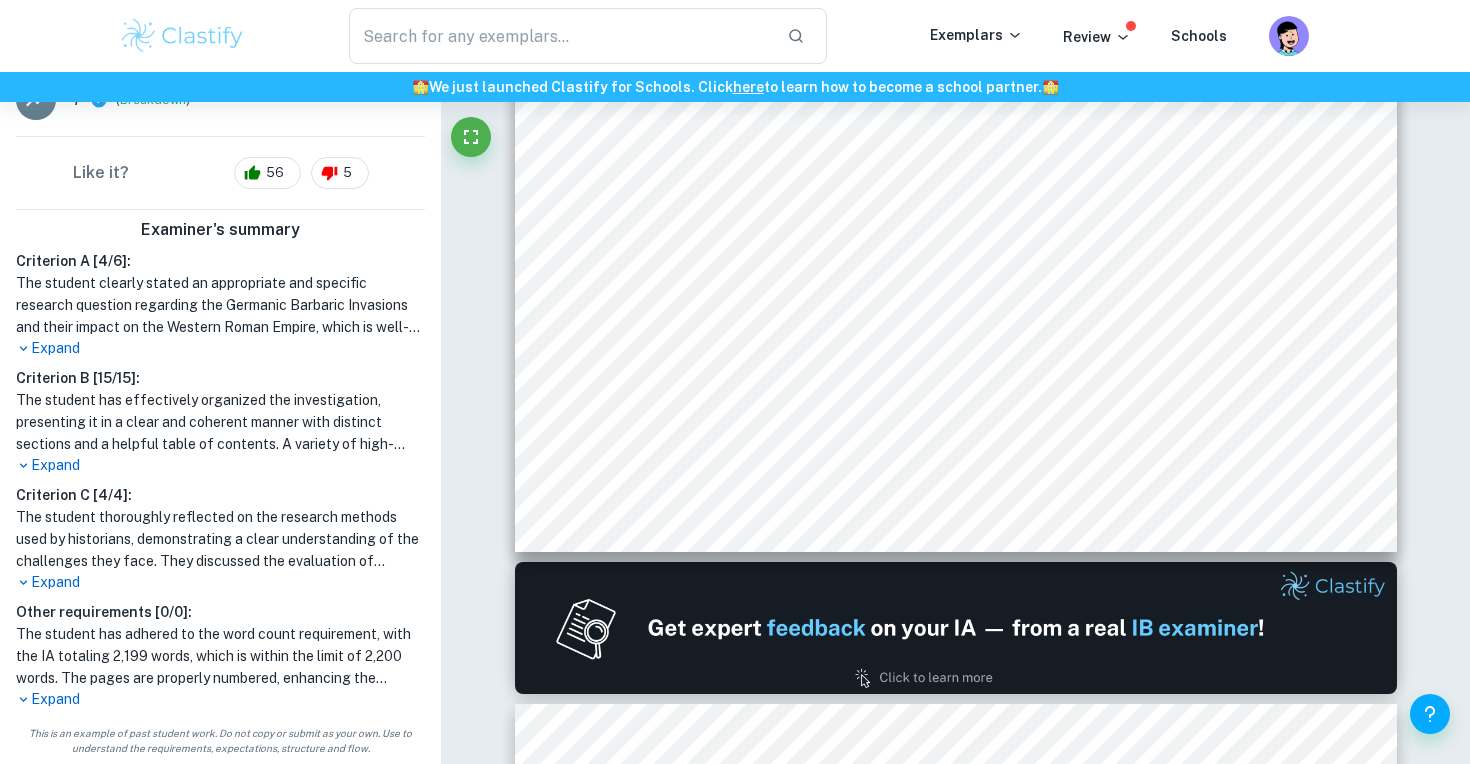 click on "Criterion A   [ 4 / 6 ]: The student clearly stated an appropriate and specific research question regarding the Germanic Barbaric Invasions and their impact on the Western Roman Empire, which is well-defined in terms of scope, dates, and significant figures. The student has chosen relevant sources, including both a primary account and a secondary analysis, and effectively explained their relevance to the investigation. Additionally, the student identified the nature and form of each source, demonstrating an understanding of their significance. However, the student did not provide a precise analysis and evaluation of the values and limitations of the sources' origin, purpose, and content, lacking the necessary terminology and structure for a thorough assessment. Expand Criterion B   [ 15 / 15 ]: Expand Criterion C   [ 4 / 4 ]: Expand Other requirements   [ 0 / 0 ]: Expand" at bounding box center [220, 480] 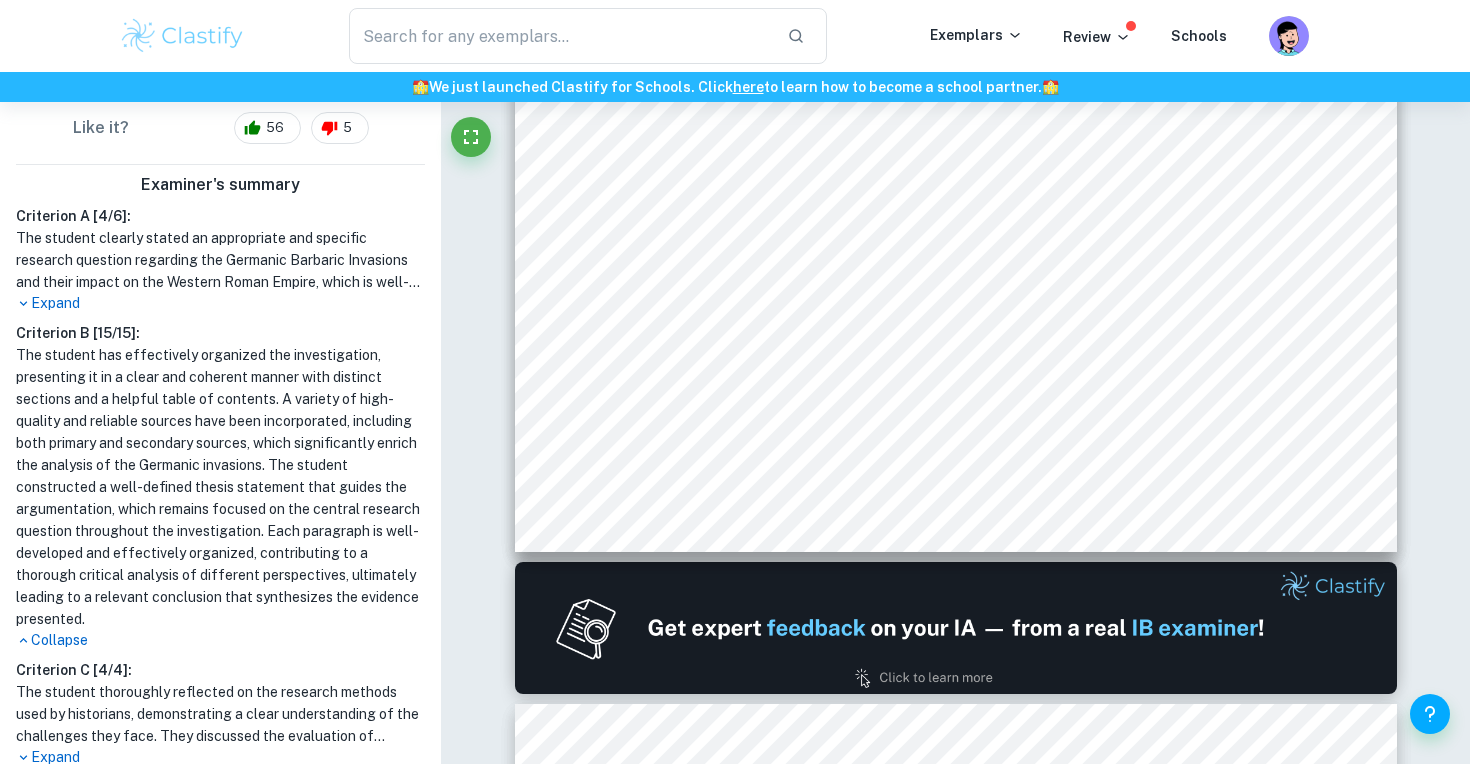 scroll, scrollTop: 348, scrollLeft: 0, axis: vertical 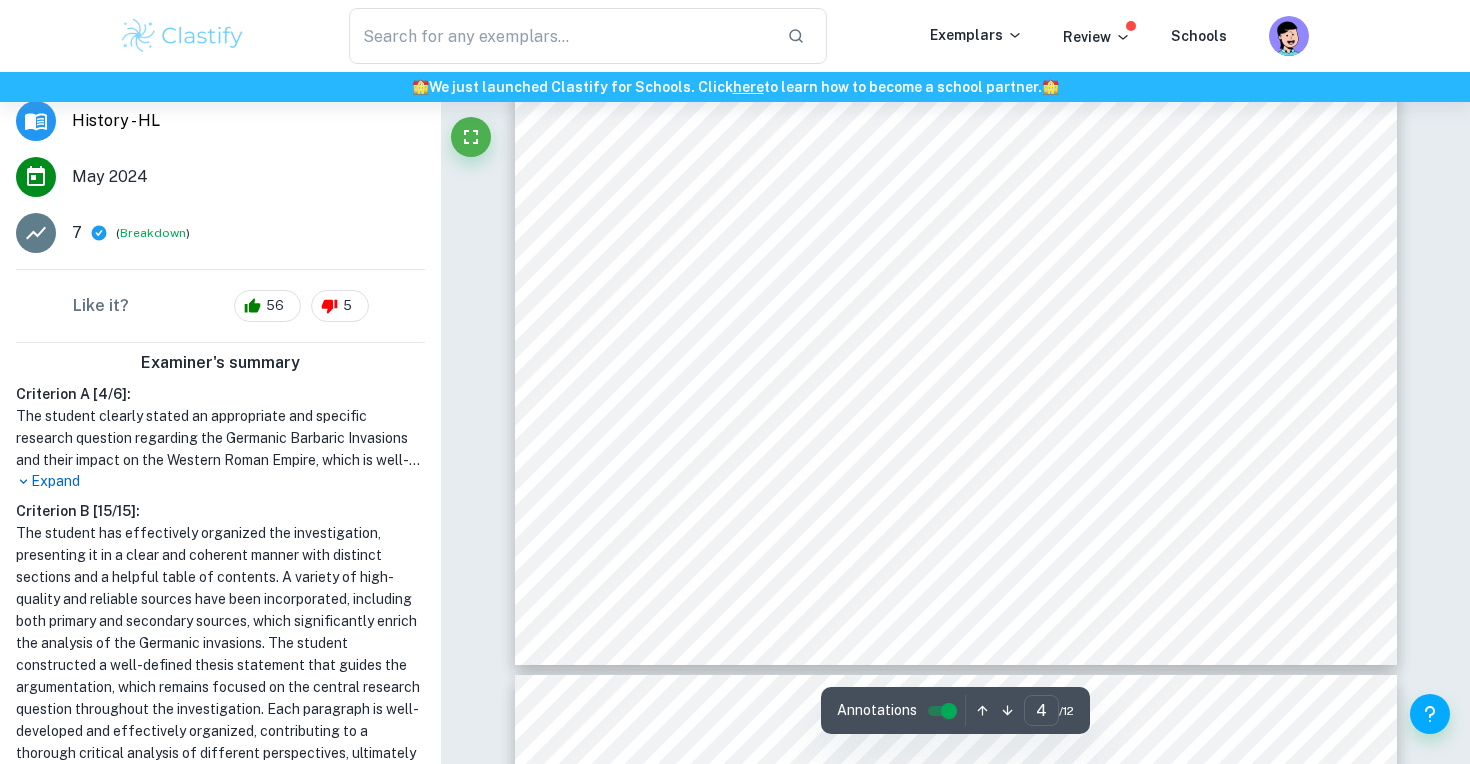 type on "5" 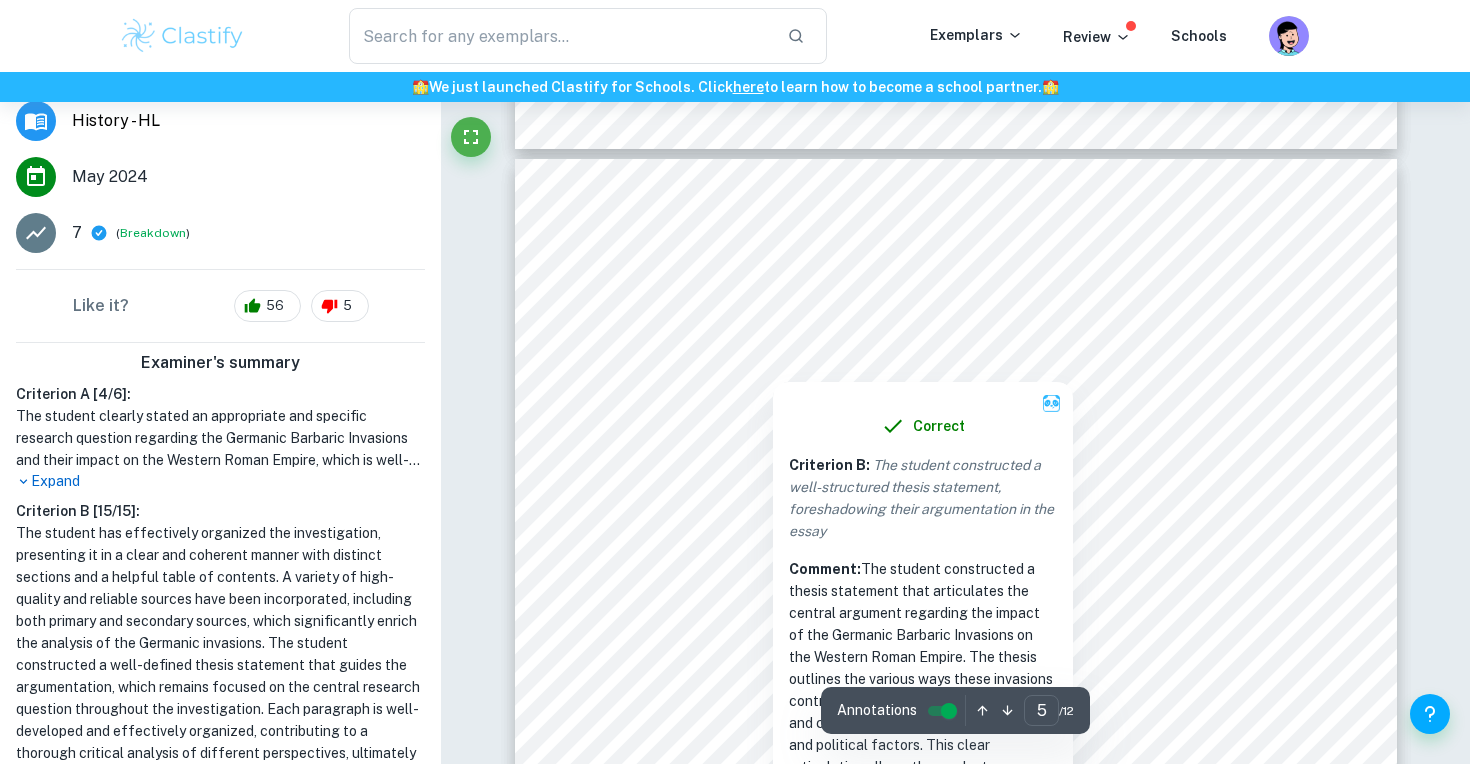 scroll, scrollTop: 5140, scrollLeft: 0, axis: vertical 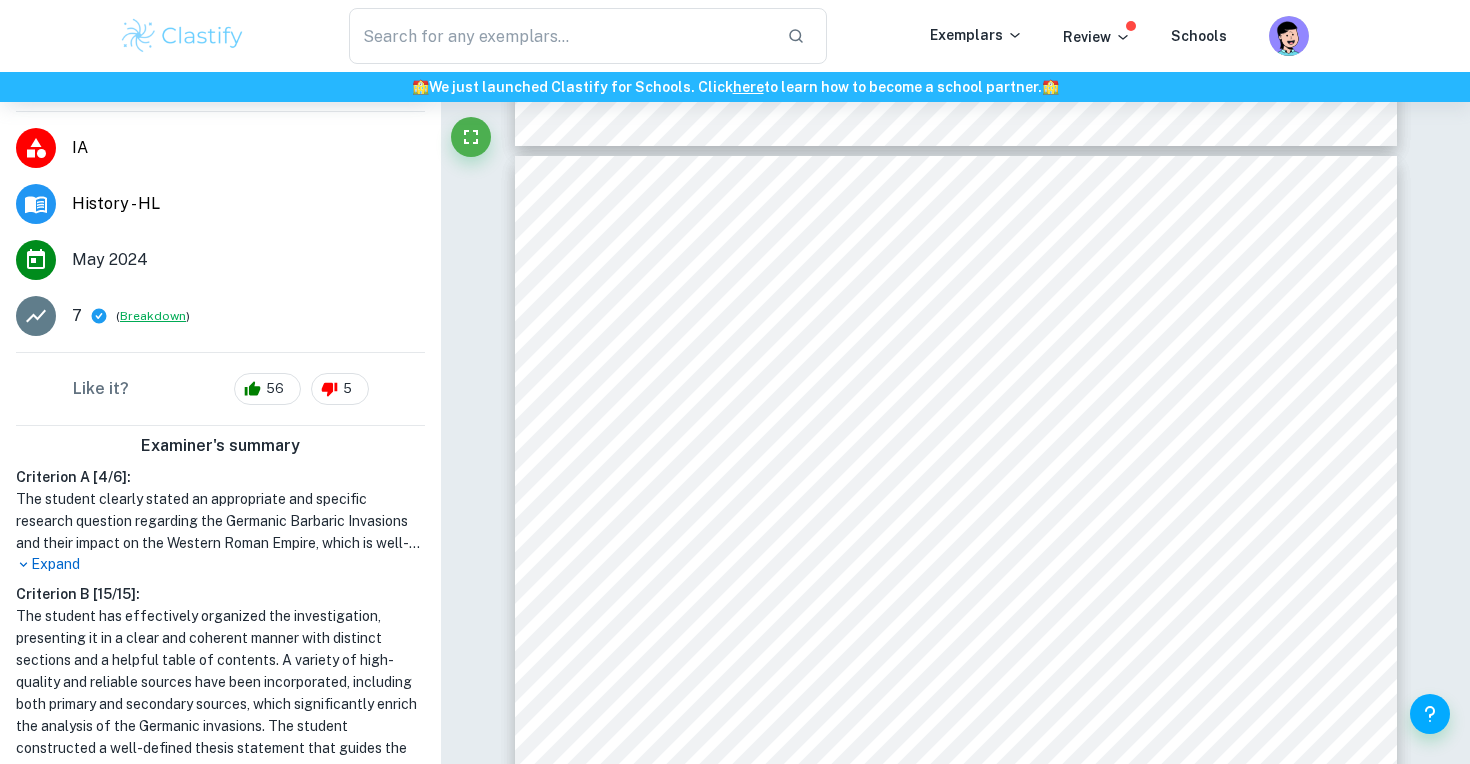click on "Breakdown" at bounding box center [153, 316] 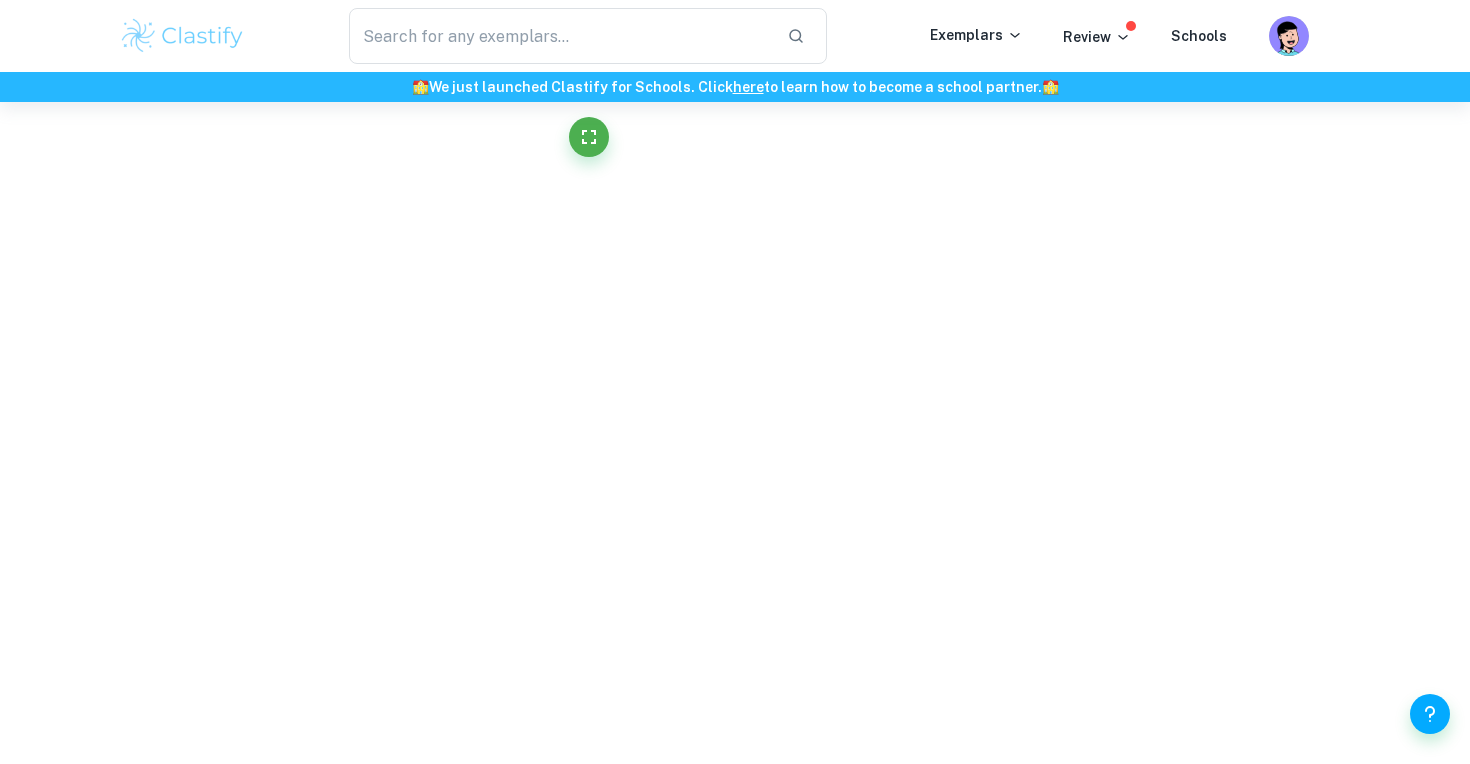 scroll, scrollTop: 0, scrollLeft: 0, axis: both 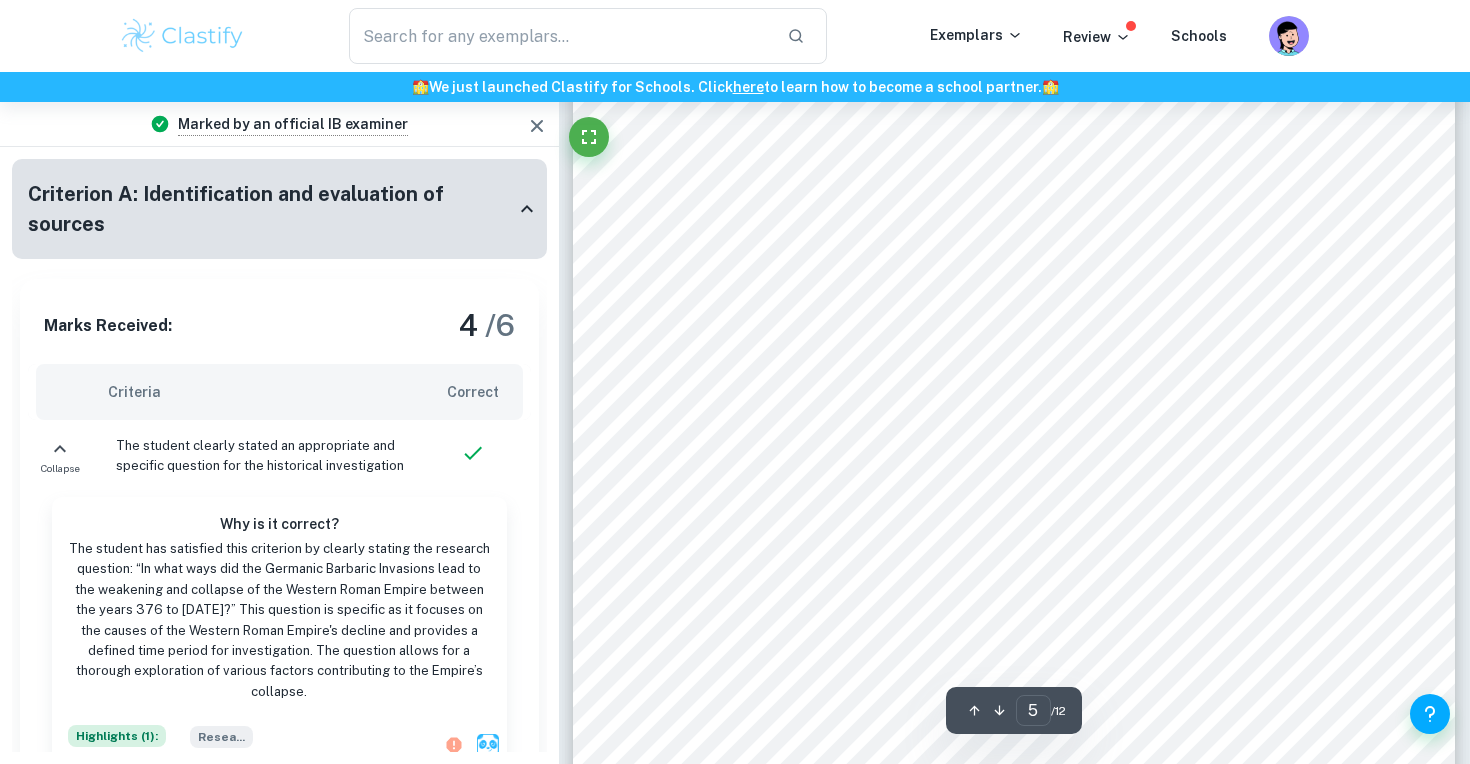 click on "Criterion A: Identification and evaluation of sources" at bounding box center [279, 209] 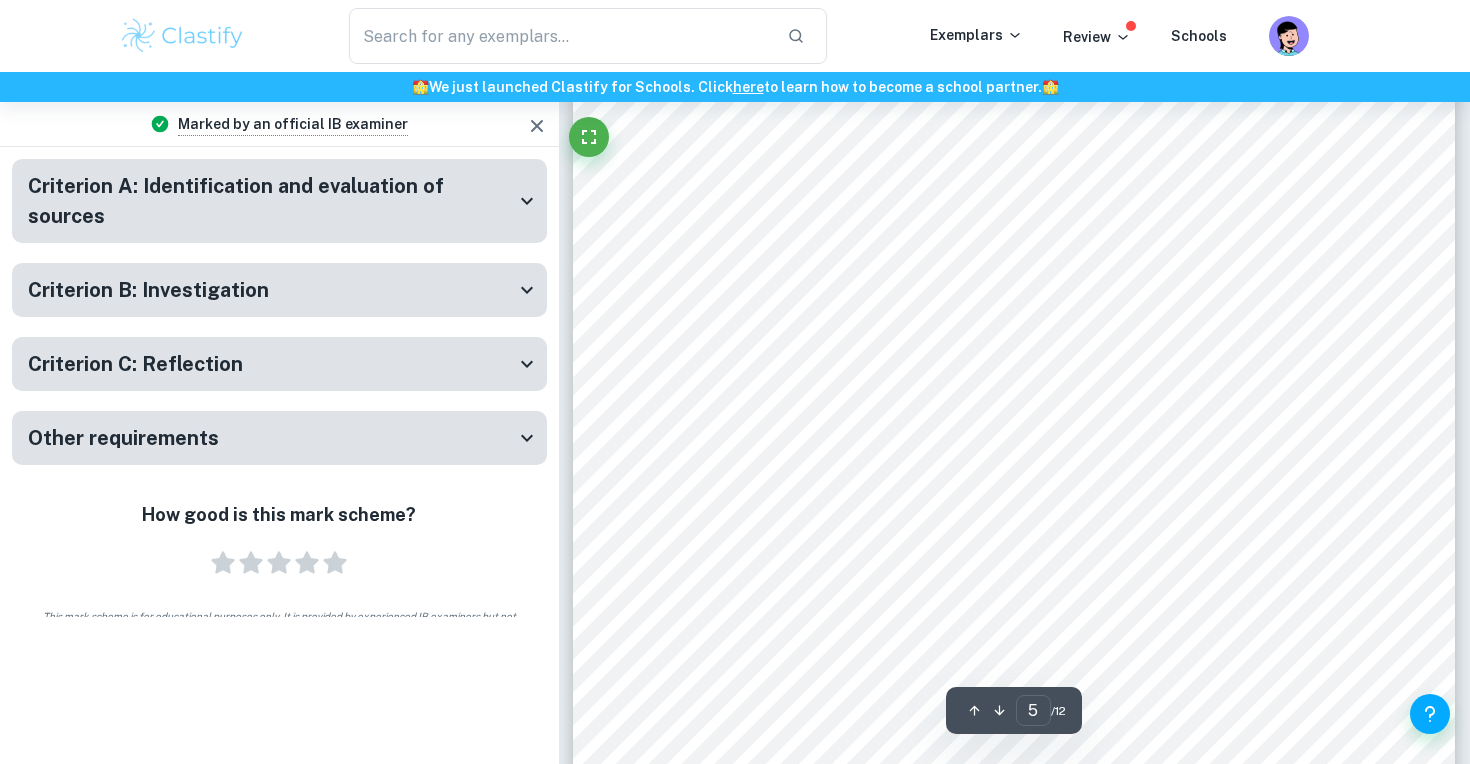 click on "Criterion B: Investigation" at bounding box center [271, 290] 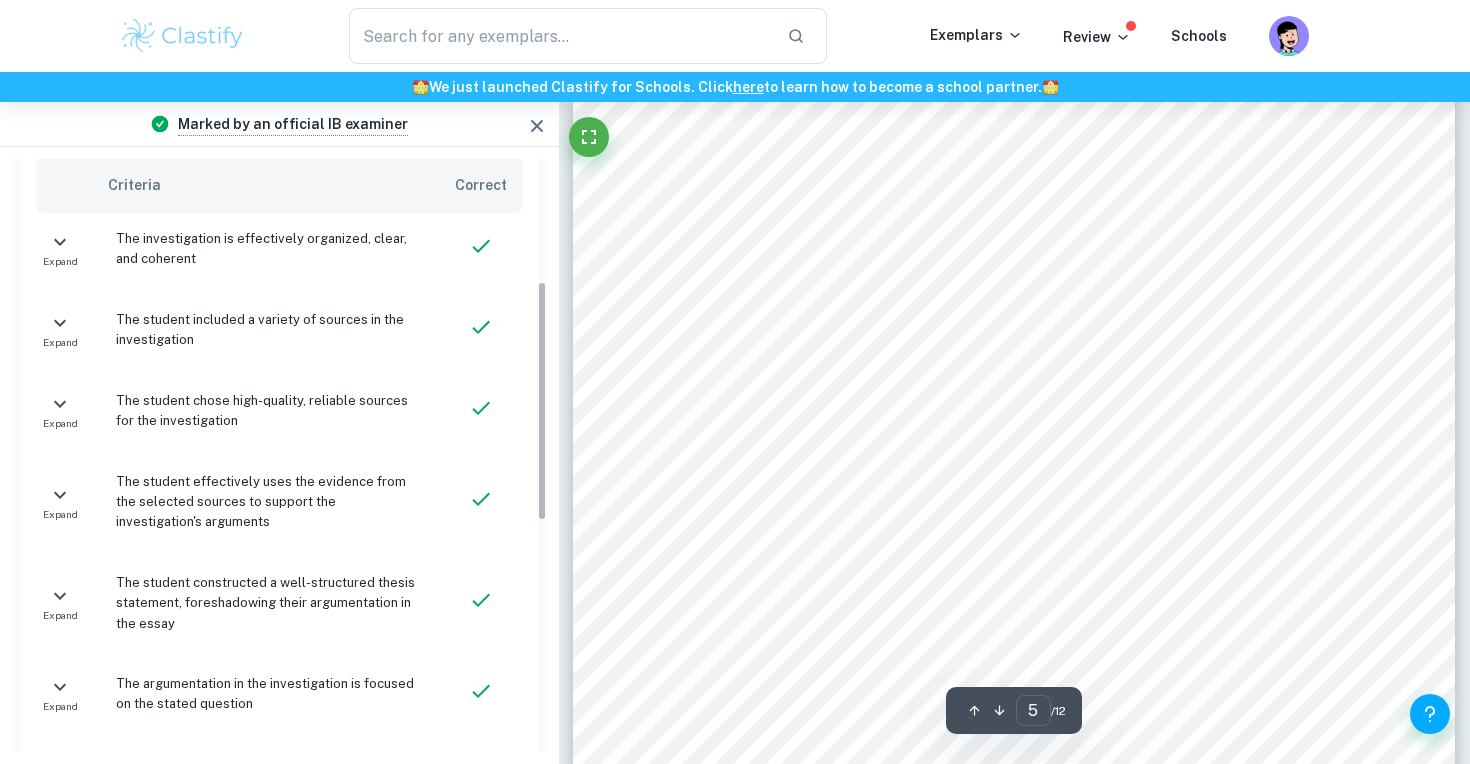 scroll, scrollTop: 300, scrollLeft: 0, axis: vertical 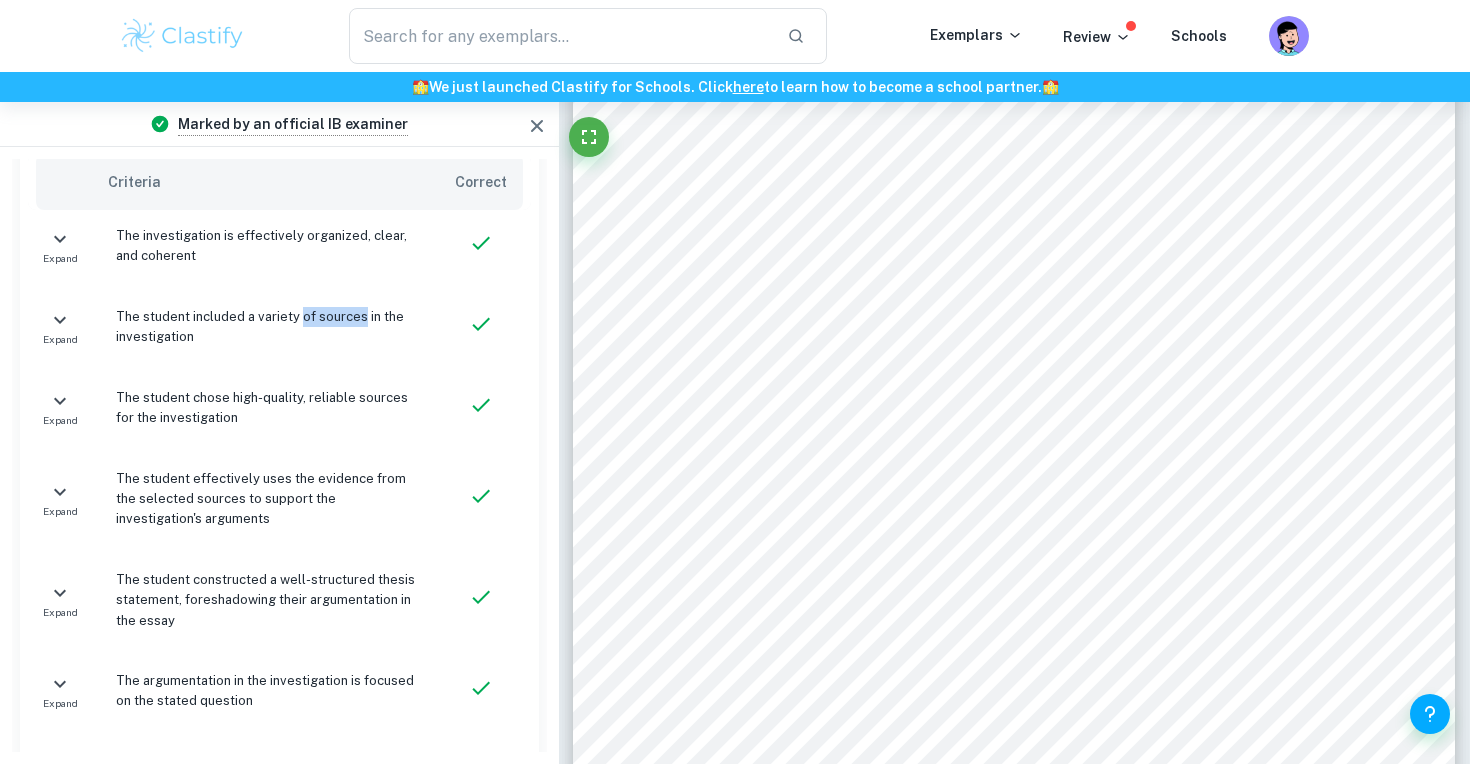 drag, startPoint x: 300, startPoint y: 283, endPoint x: 360, endPoint y: 286, distance: 60.074955 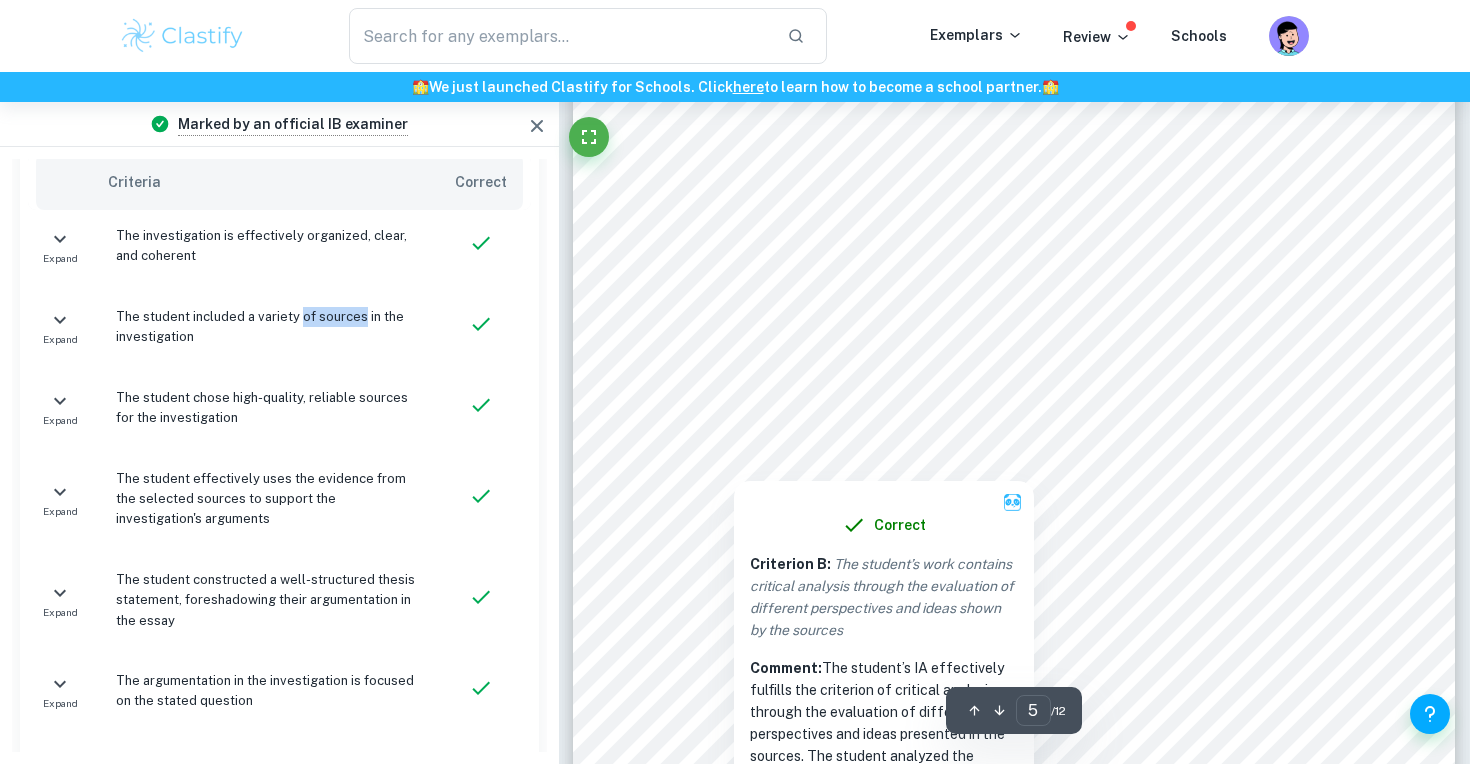 scroll, scrollTop: 5618, scrollLeft: 0, axis: vertical 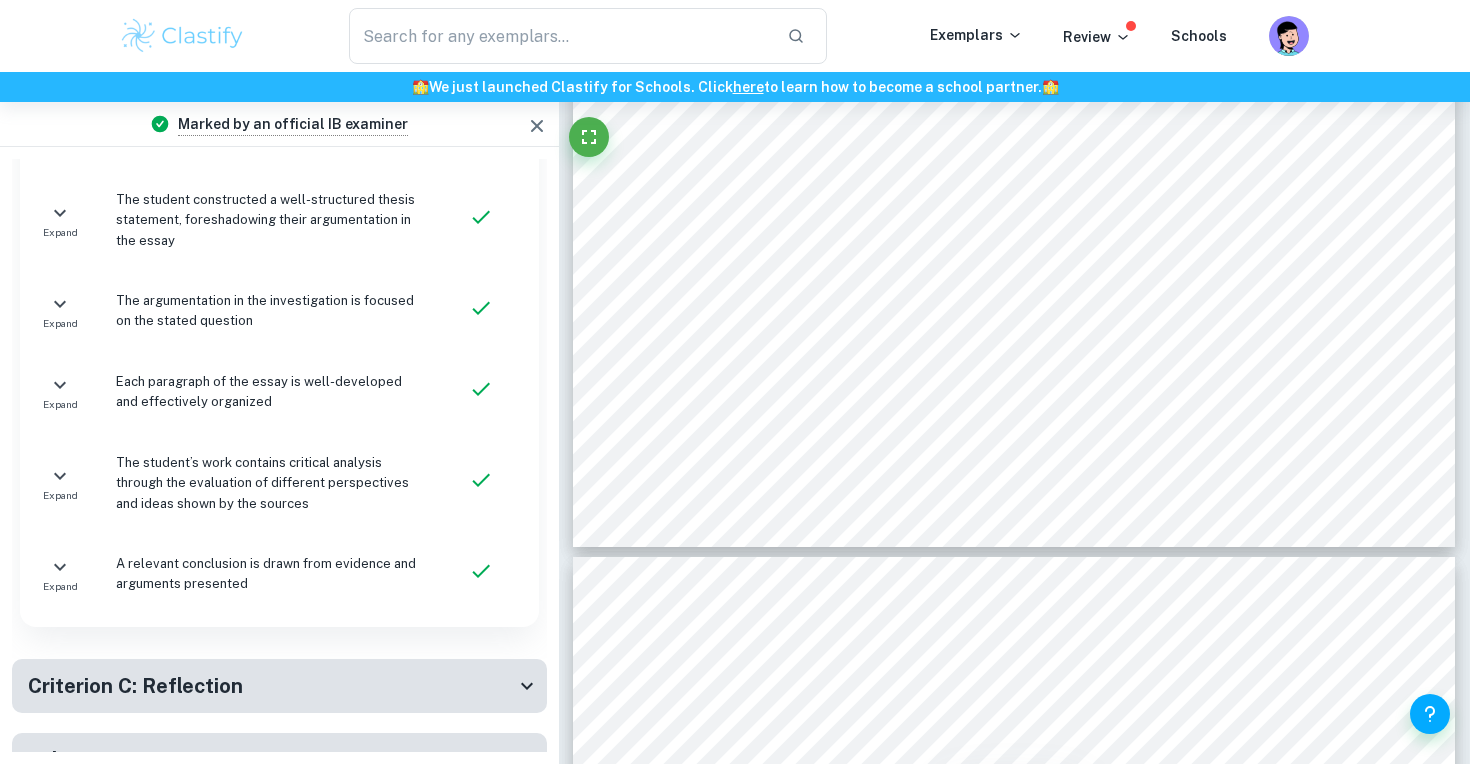 type on "7" 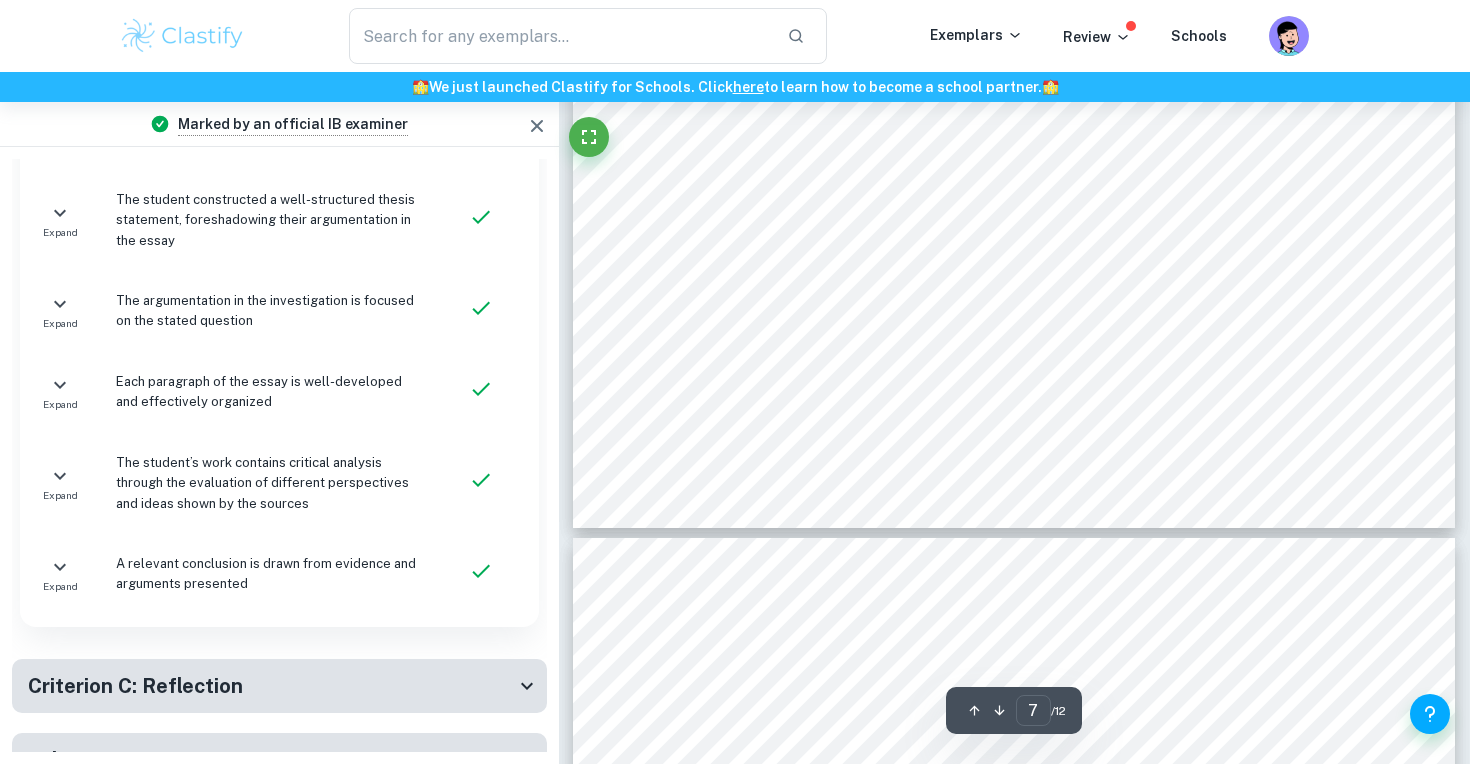scroll, scrollTop: 8441, scrollLeft: 0, axis: vertical 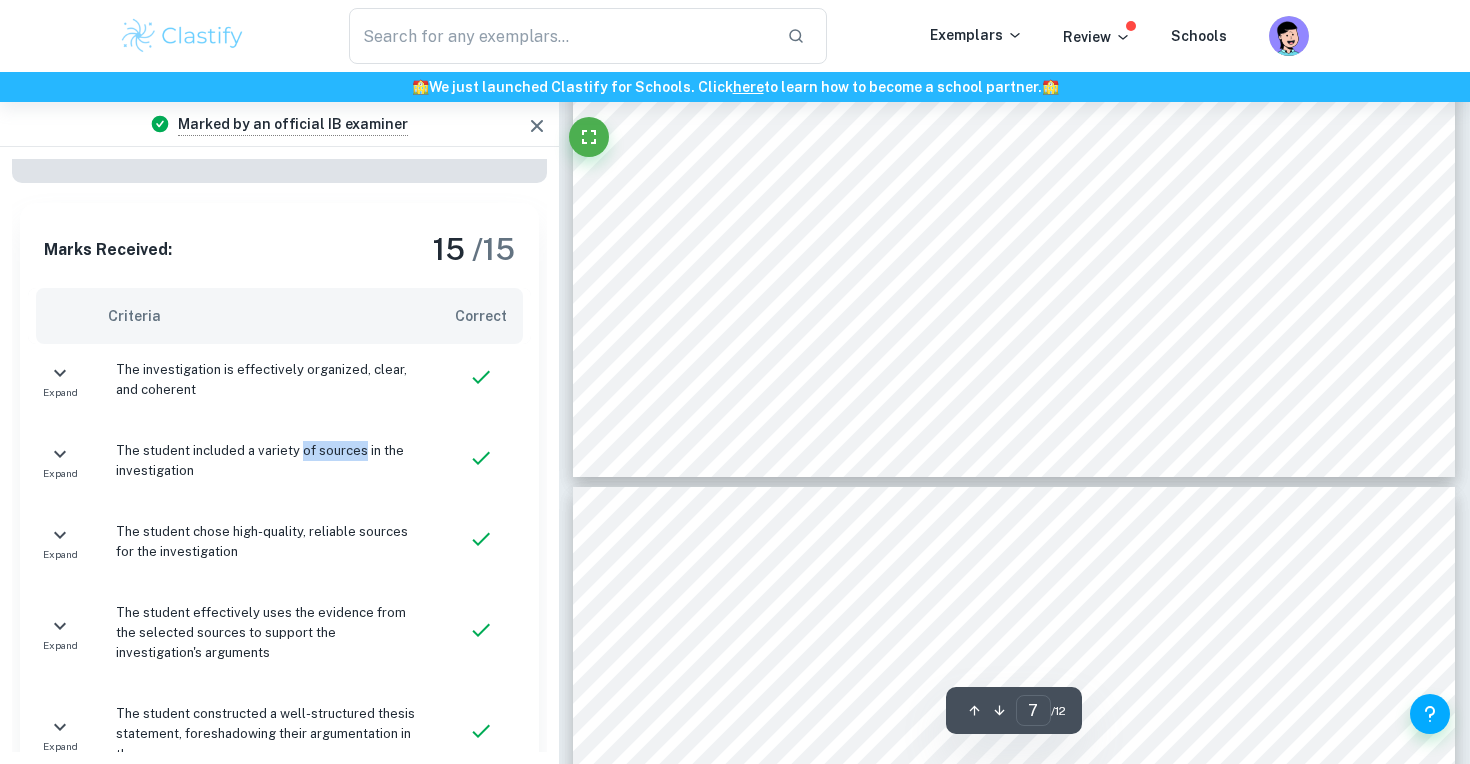 click 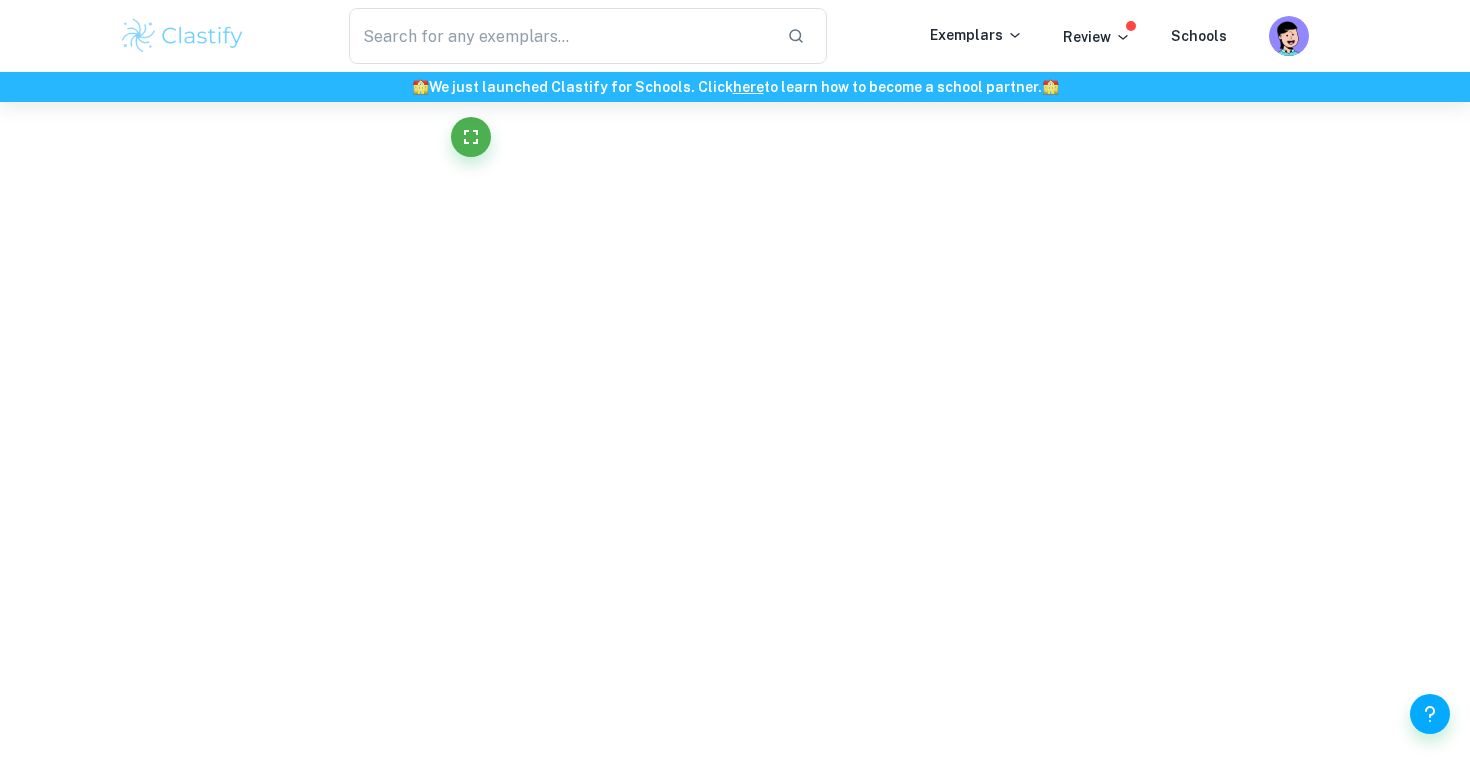 scroll, scrollTop: 6130, scrollLeft: 0, axis: vertical 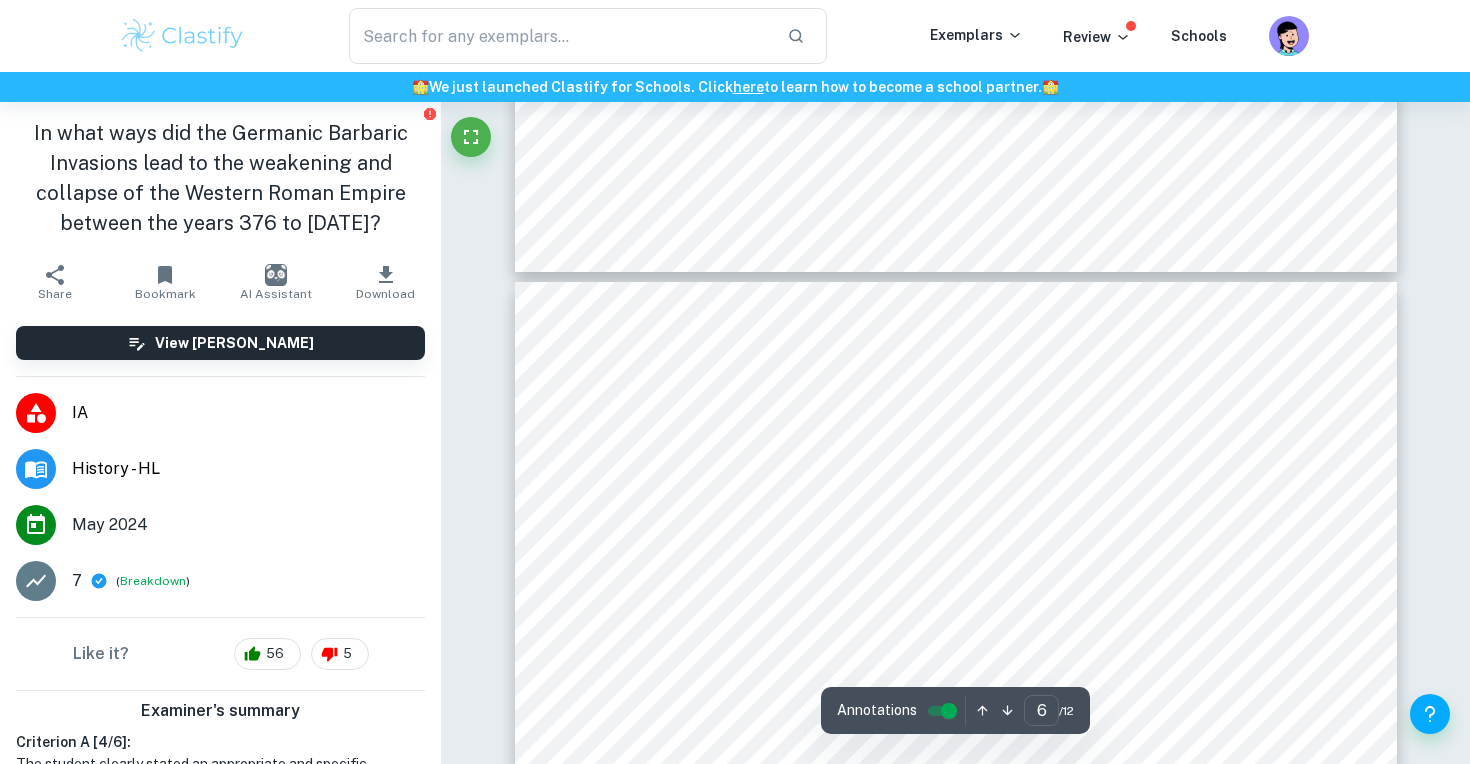 click on "Download" at bounding box center (385, 294) 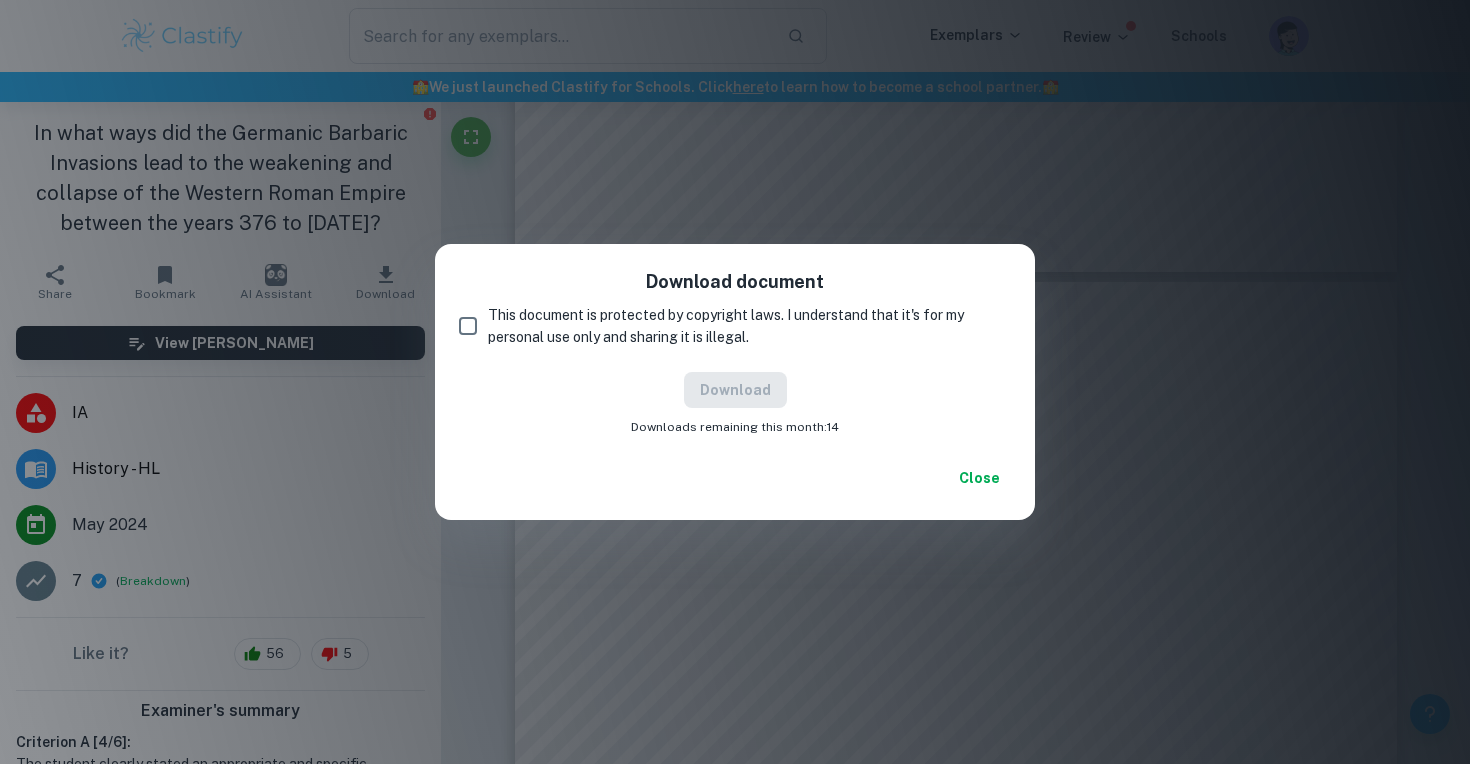 click on "This document is protected by copyright laws. I understand that it's for my personal use only and sharing it is illegal." at bounding box center [741, 326] 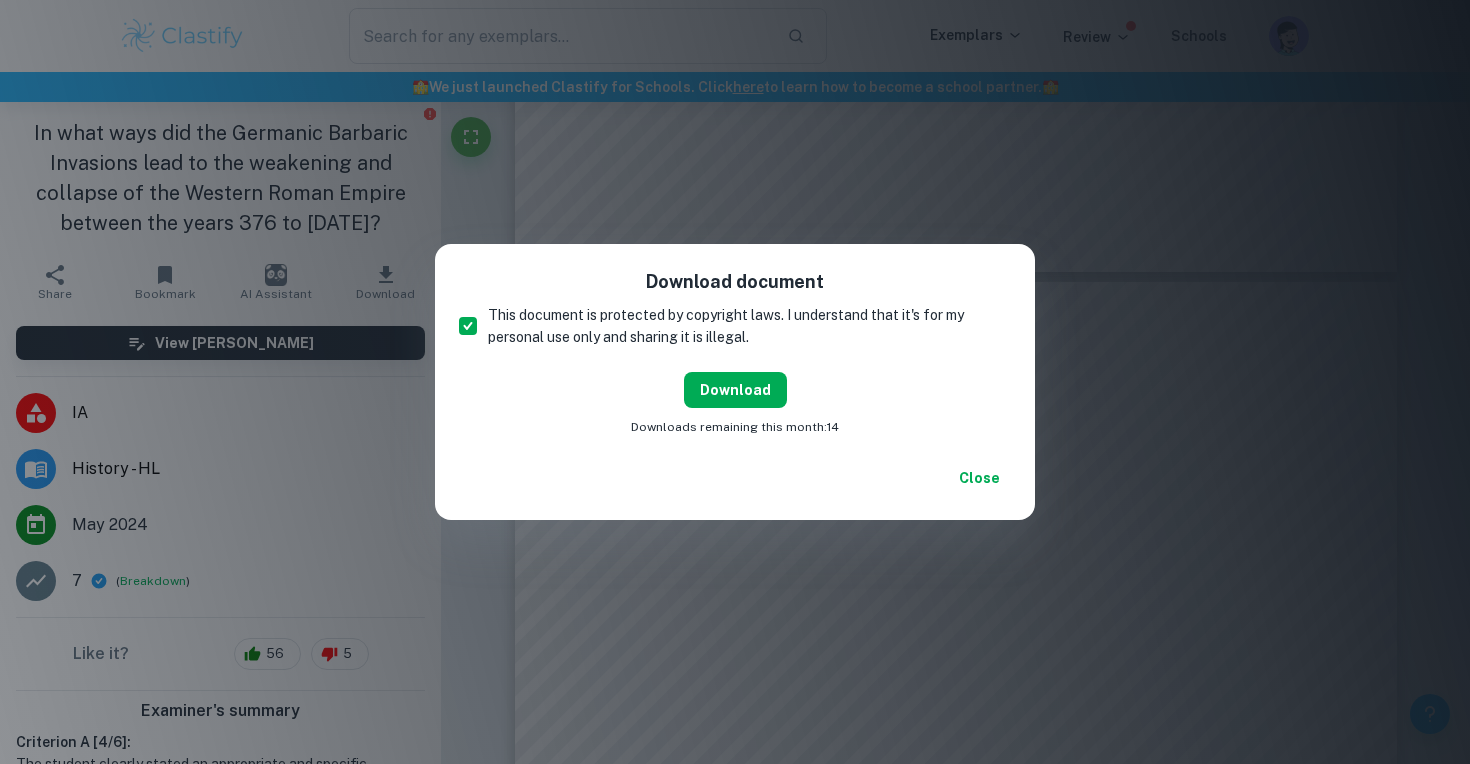 click on "Download" at bounding box center [735, 390] 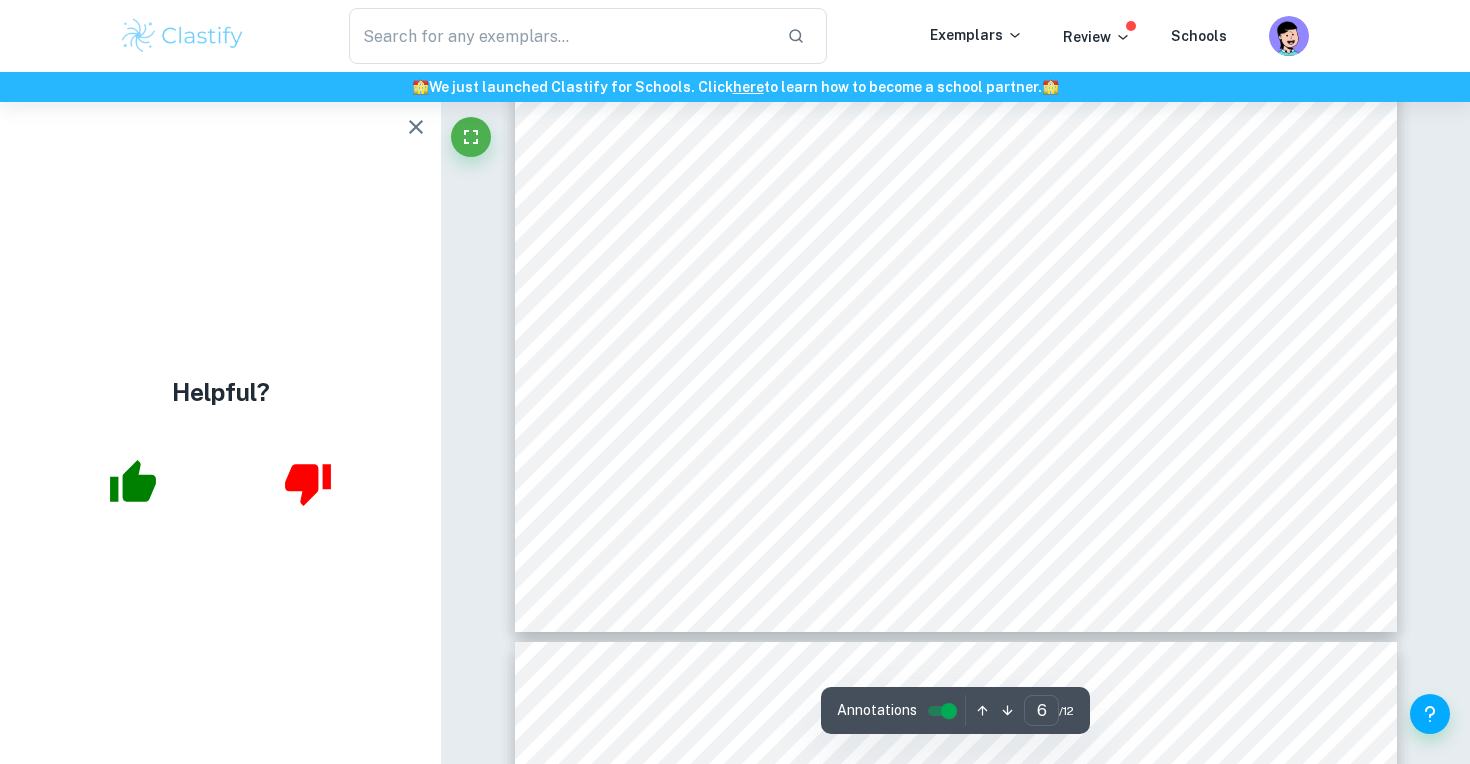 scroll, scrollTop: 6909, scrollLeft: 0, axis: vertical 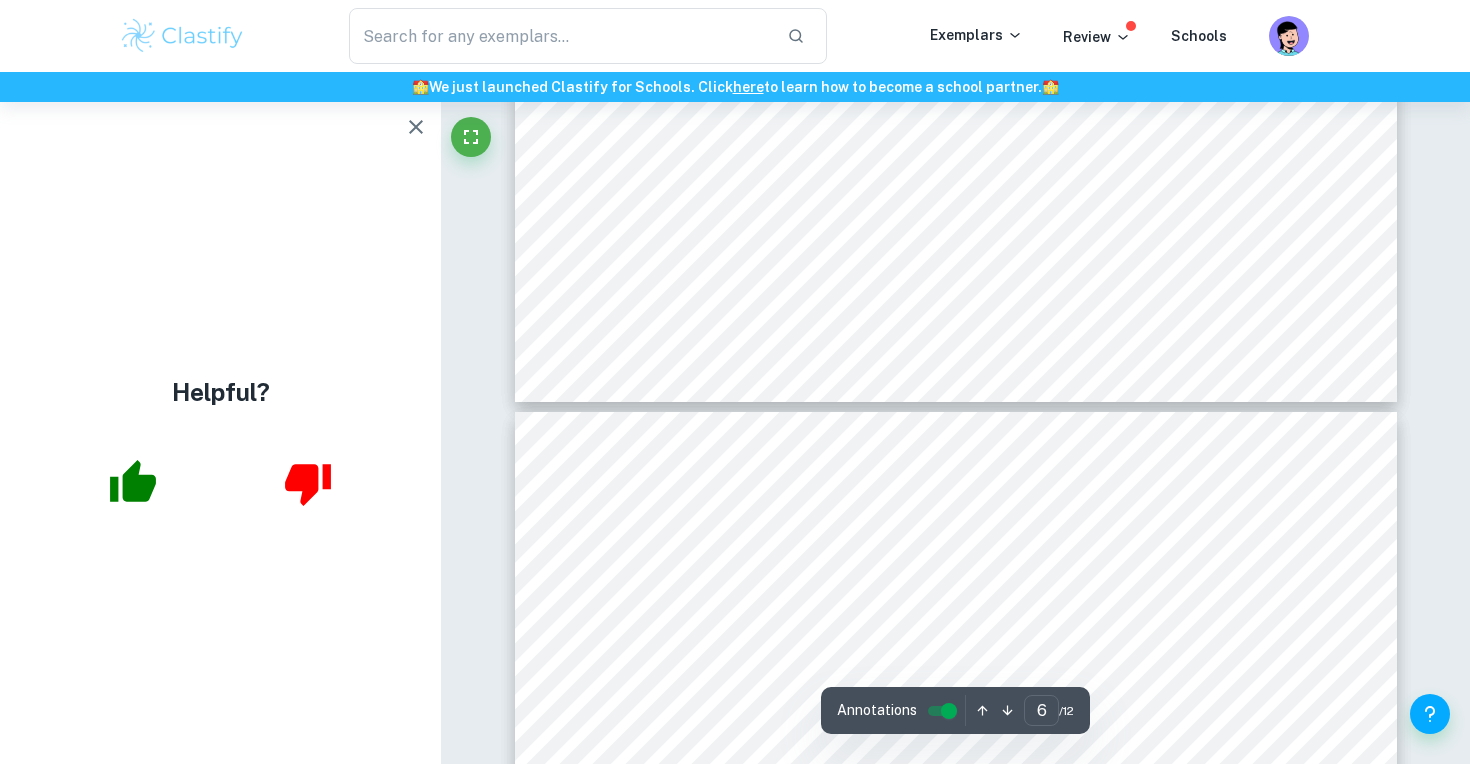 type on "5" 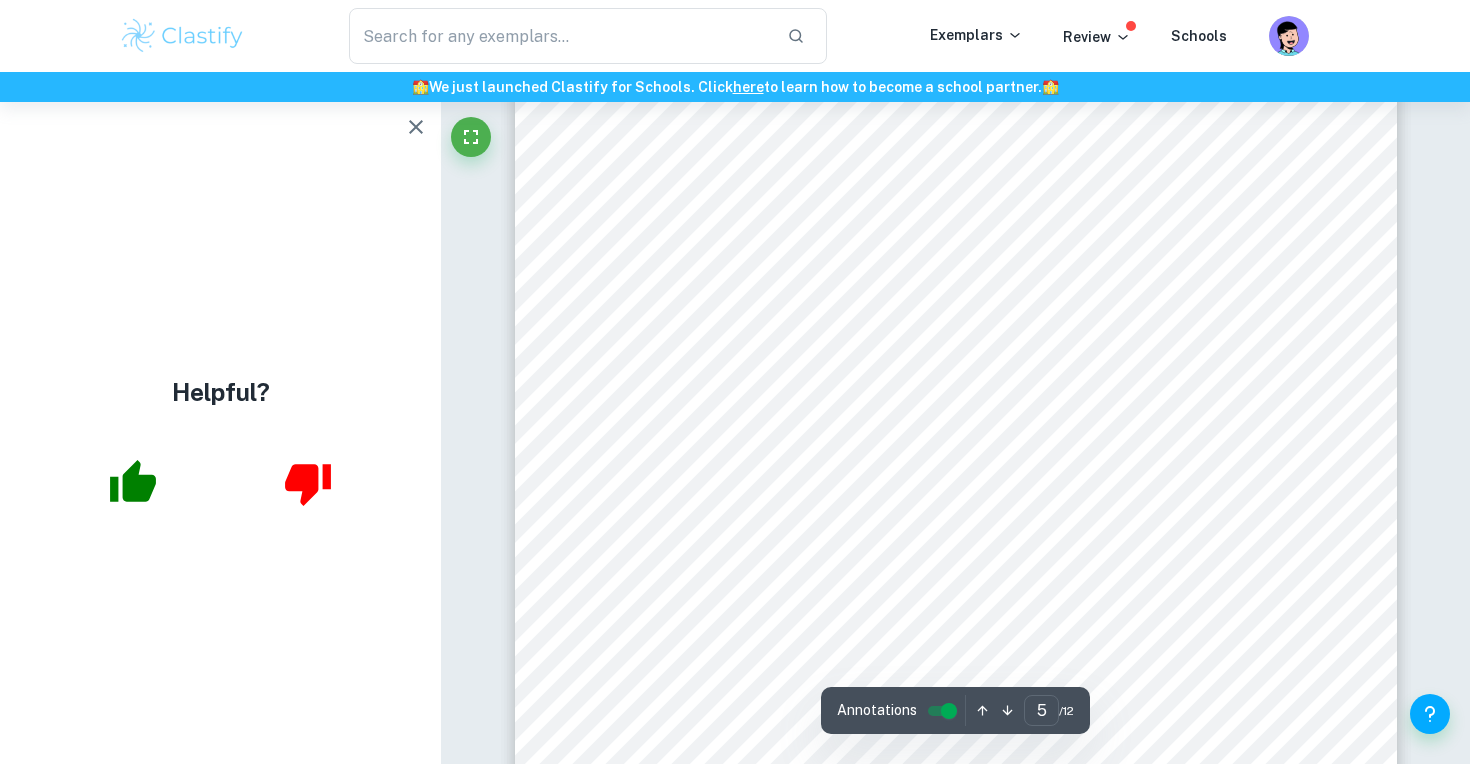 scroll, scrollTop: 5150, scrollLeft: 0, axis: vertical 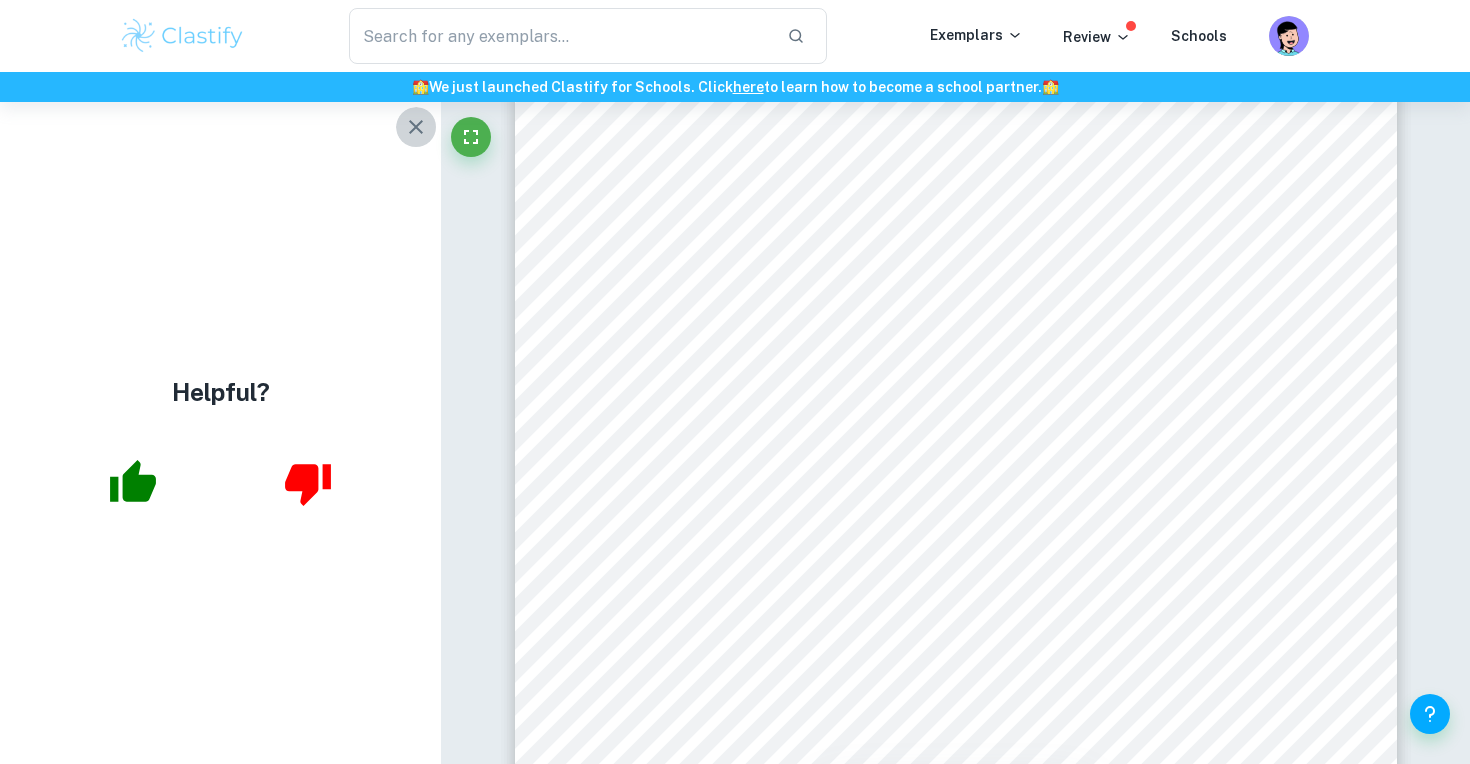 click 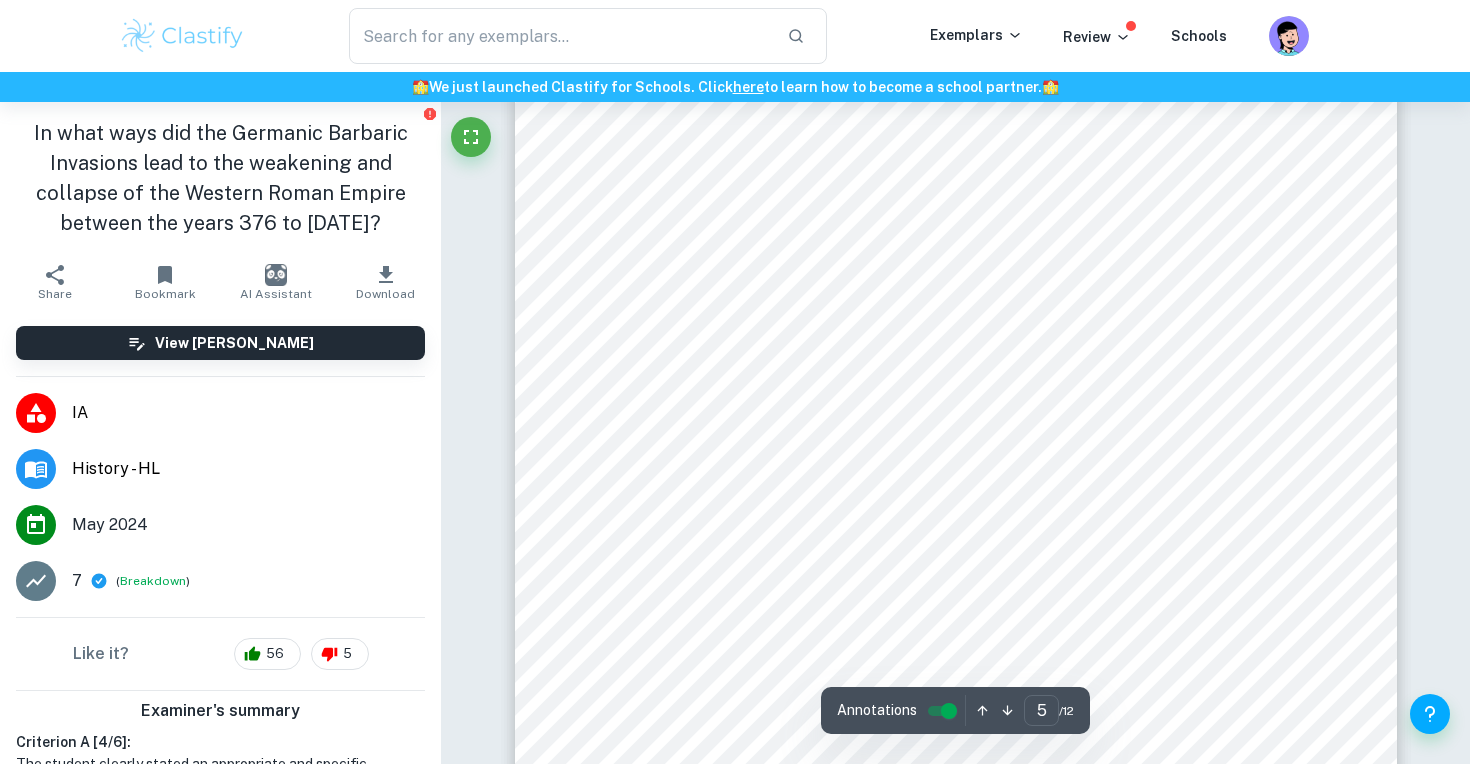 click on "5 Section 2: Investigation The Barbaric Invasions played a significant role in the weakening and eventual collapse of the Western Roman Empire from 376 to [DATE]. The Barbaric Invasions not only caused the strain in military strength and stability, but also led to economic and political problems within the regime. This impacted tax revenues when the rulers needed them the most, and created a shift in values, beliefs, and systems within the Roman society. This ultimately created worse conditions from the previous economic and military issues the Roman Empire was dealing with, having a 8domino effect9 onto the deterioration of the Western Empire. Evidence shows that the Barbaric Invasions significantly impacted the Western Roman Empire, and eventually caused its collapse. This establishes the perspective of historian [PERSON_NAME], stating that the conditions in the Western Roman Empire were inevitably caused by Barbaric Invasions   (BW. [PERSON_NAME], 2005, p.42)     (BW. [PERSON_NAME], 2005, p. 49)" at bounding box center [956, 628] 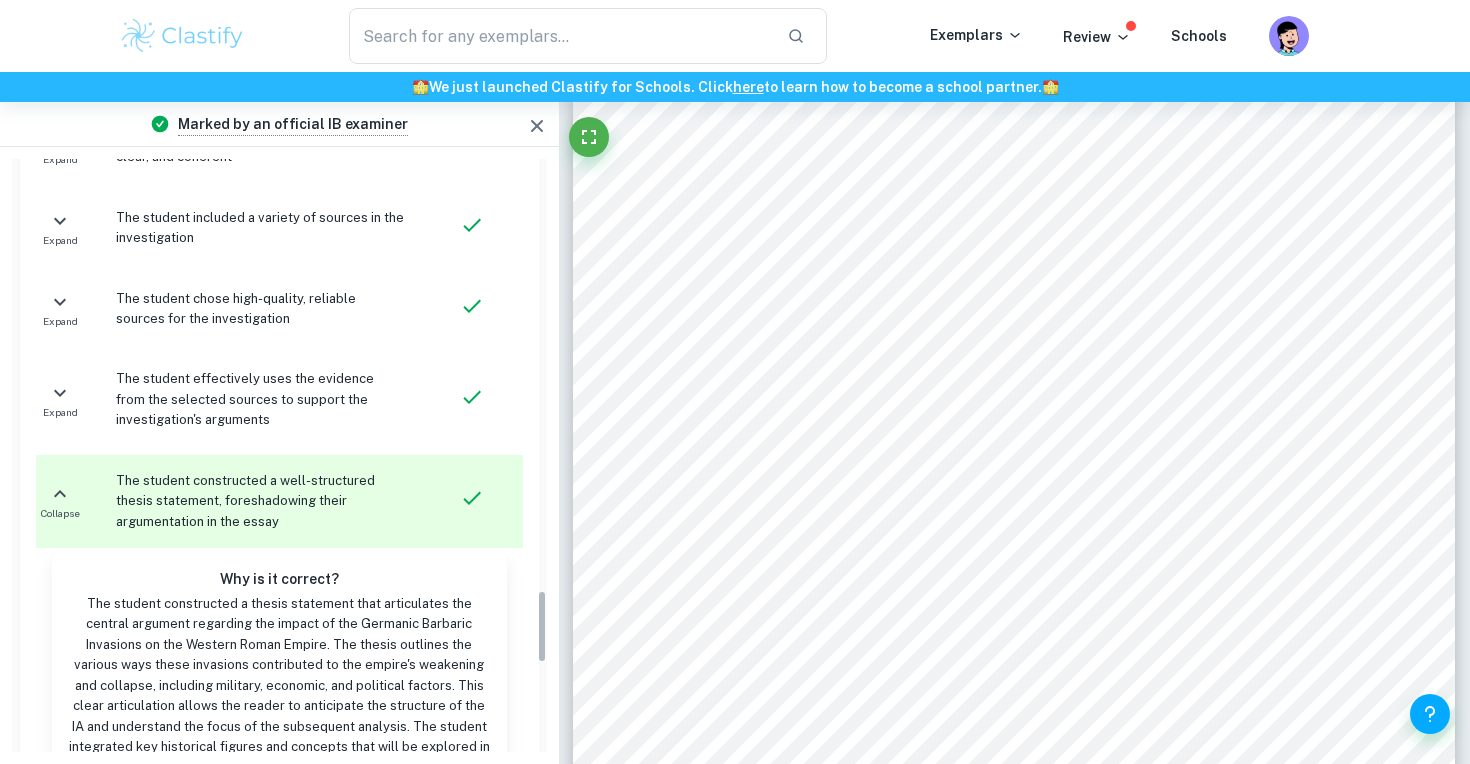 scroll, scrollTop: 3477, scrollLeft: 0, axis: vertical 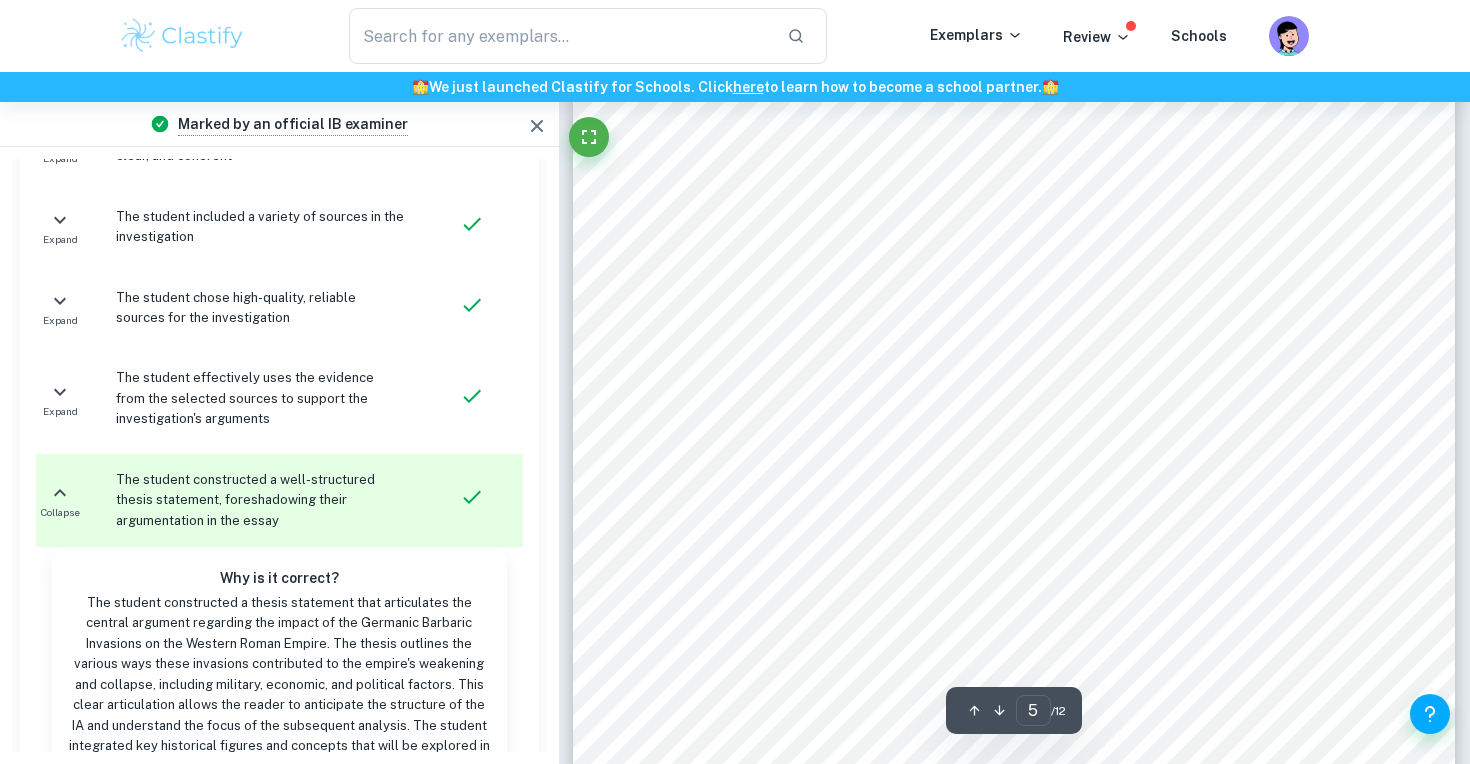 click at bounding box center (1095, 729) 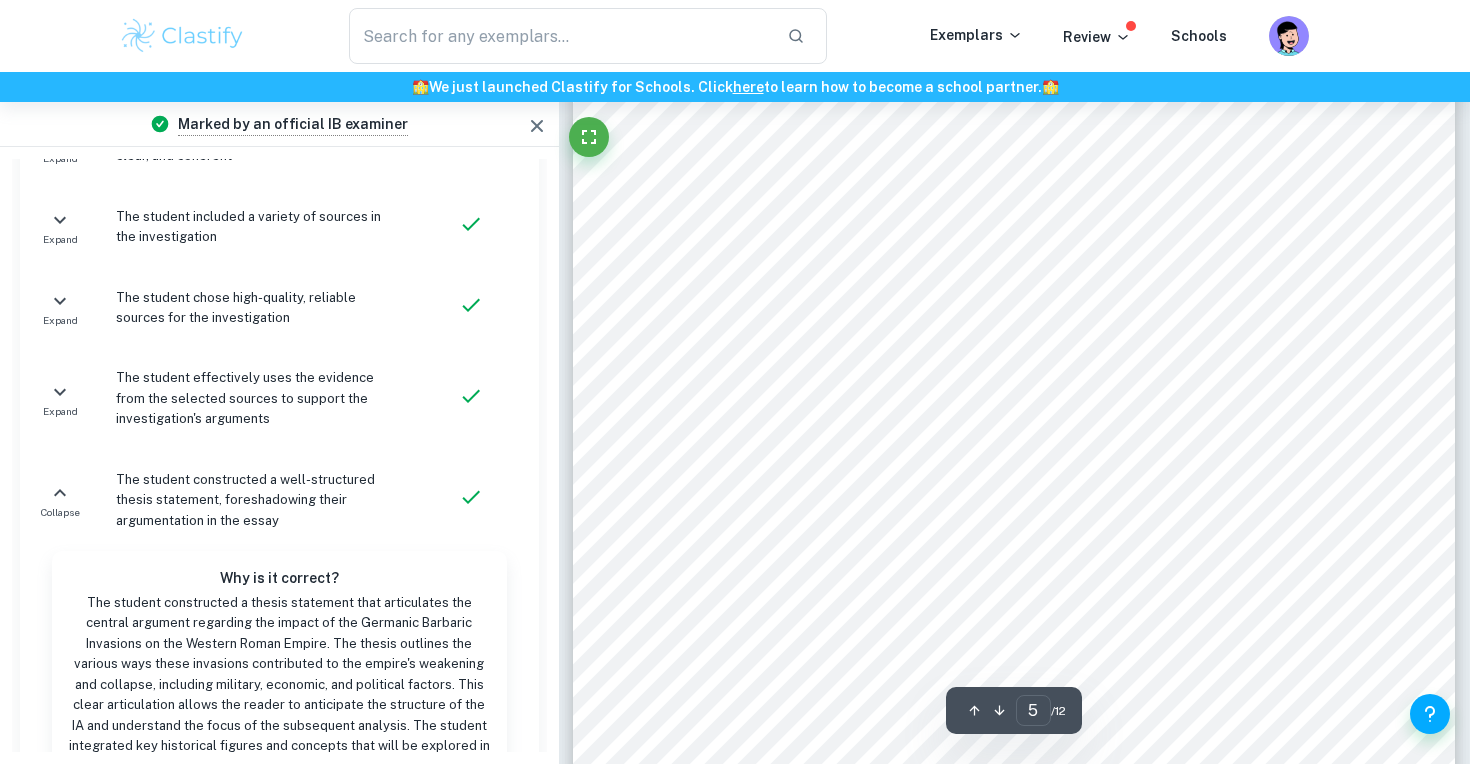 scroll, scrollTop: 3998, scrollLeft: 0, axis: vertical 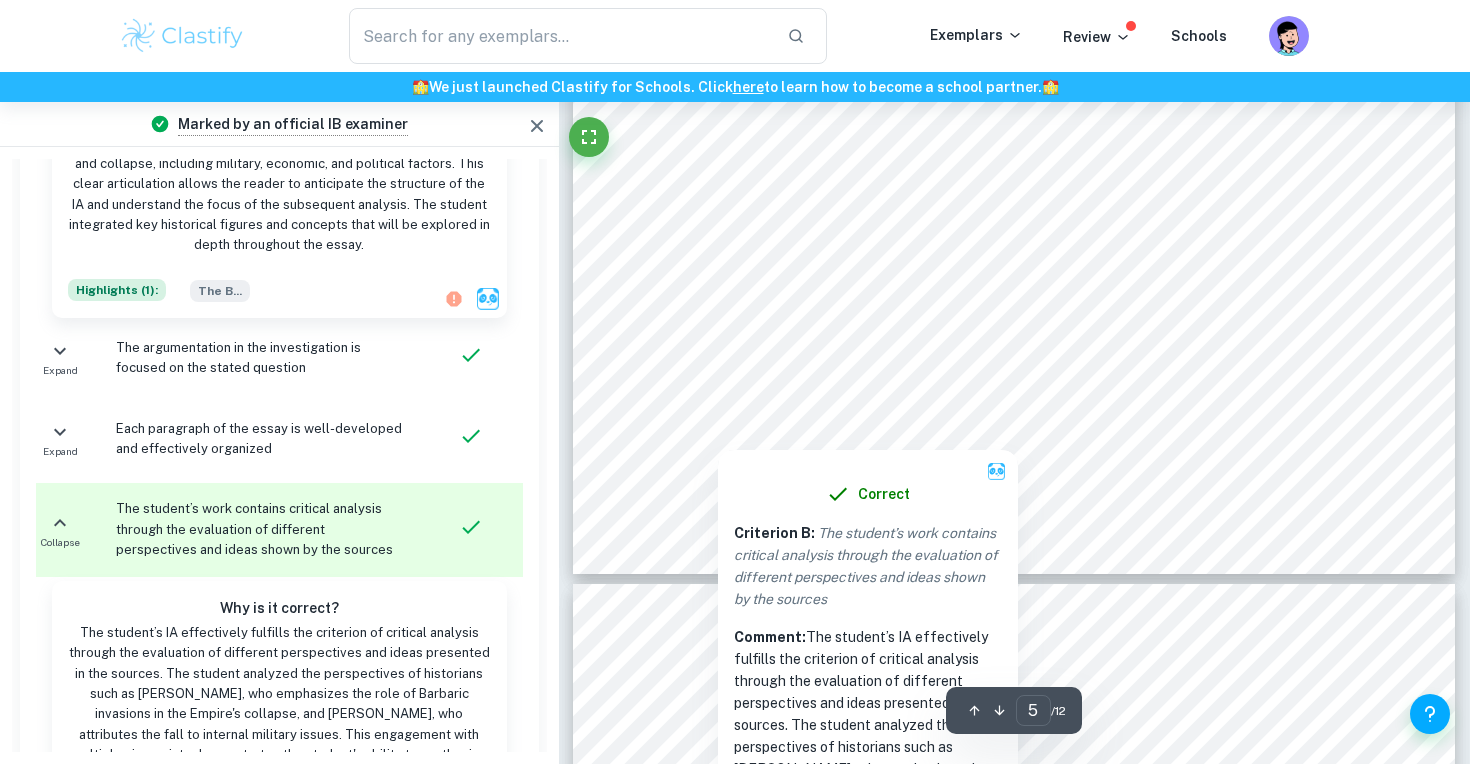 click at bounding box center [976, 395] 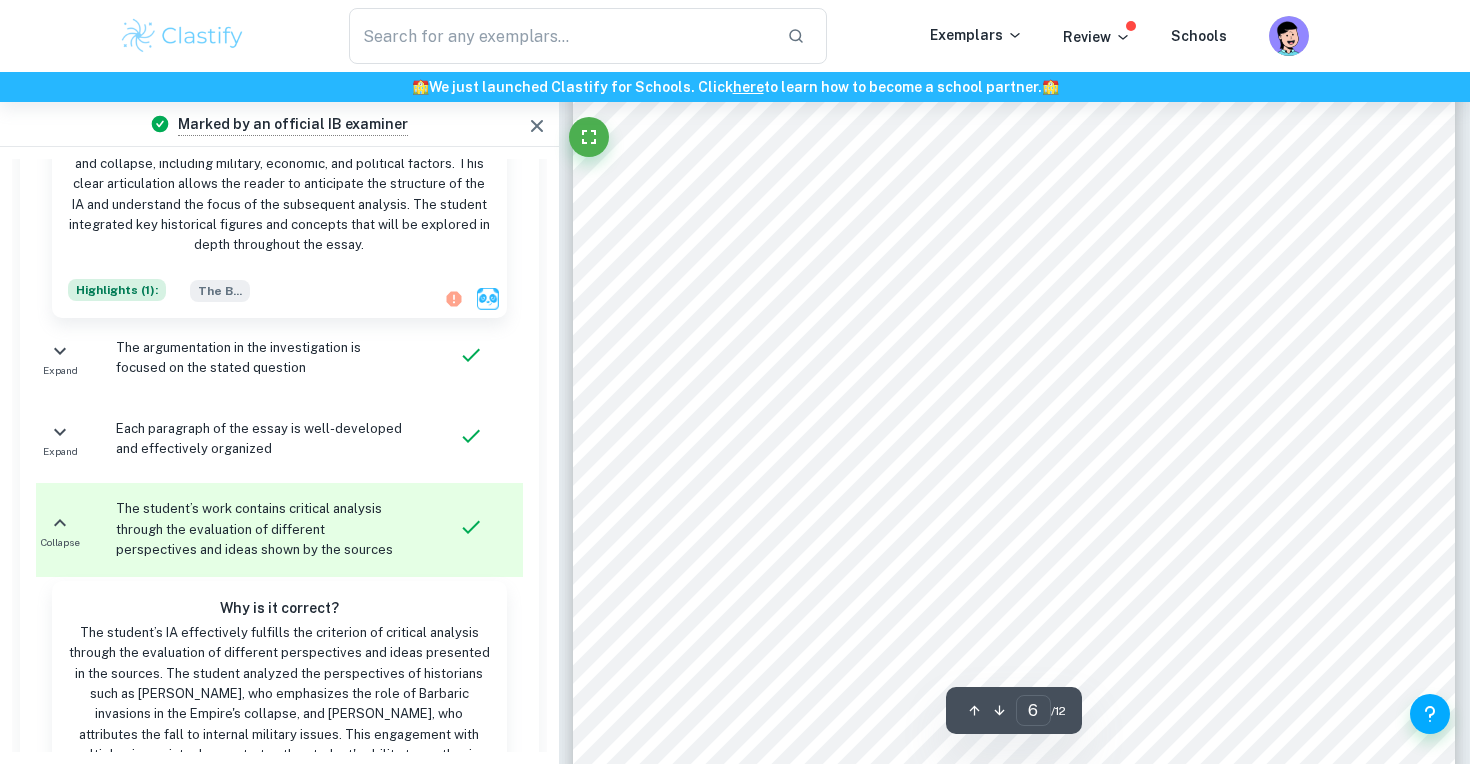 scroll, scrollTop: 6773, scrollLeft: 0, axis: vertical 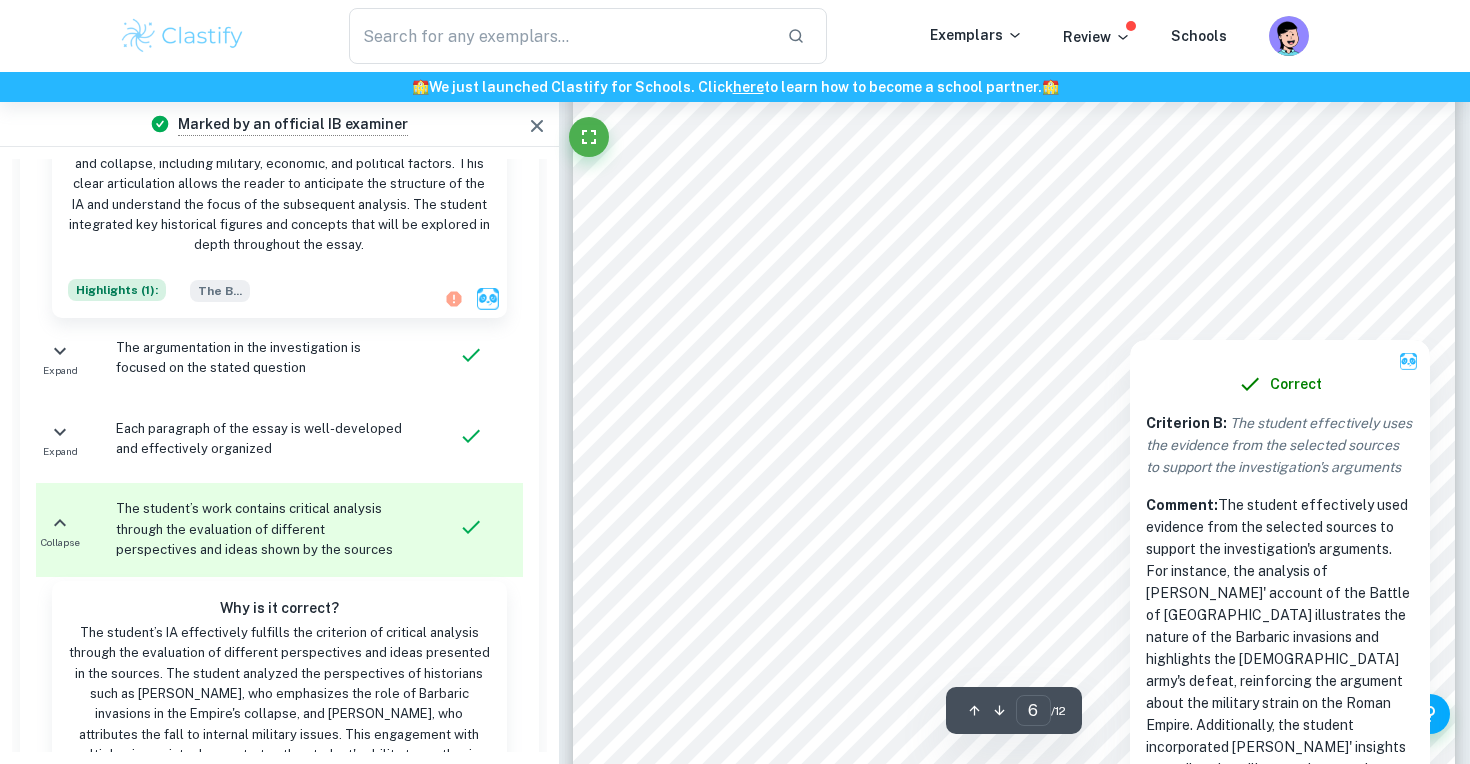 click at bounding box center (1267, 327) 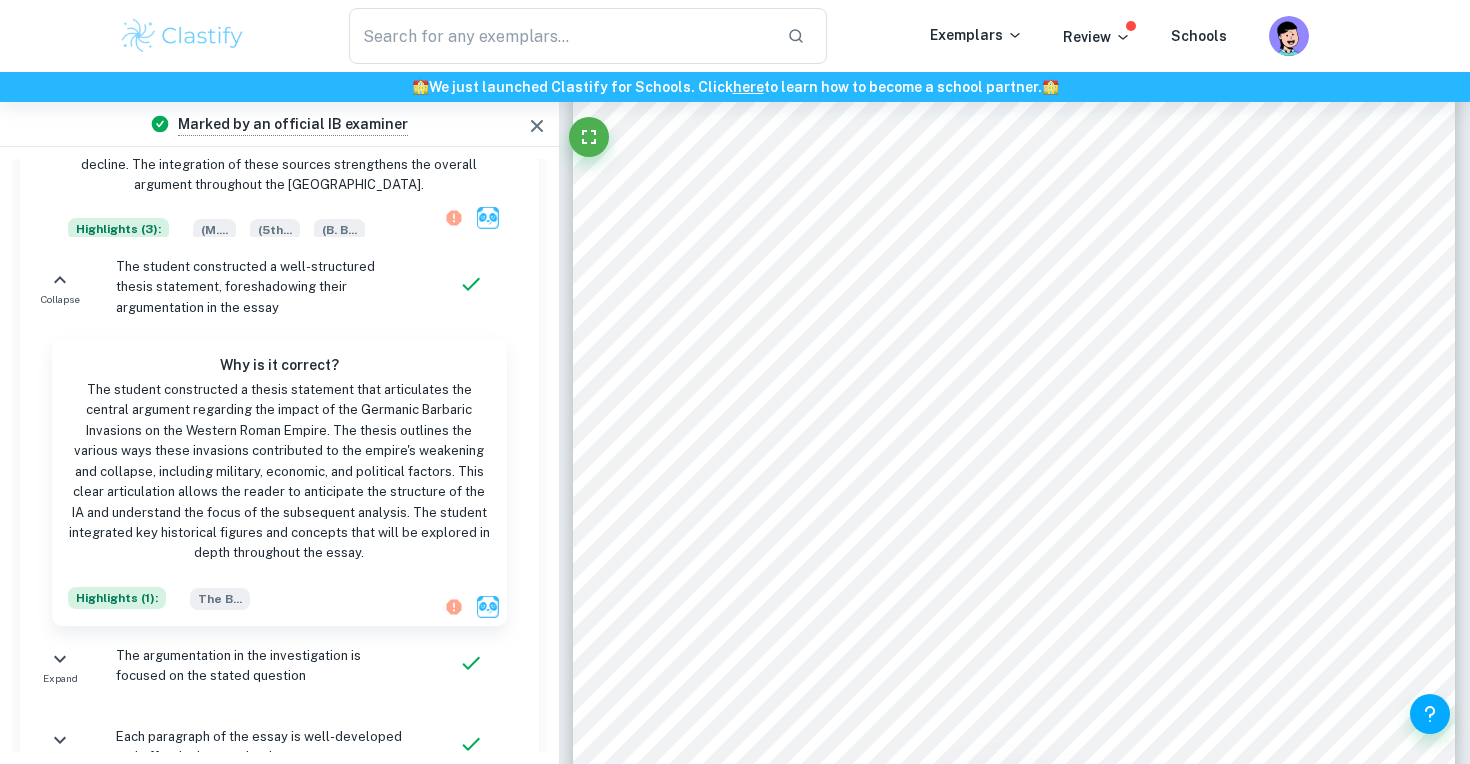 scroll, scrollTop: 3346, scrollLeft: 0, axis: vertical 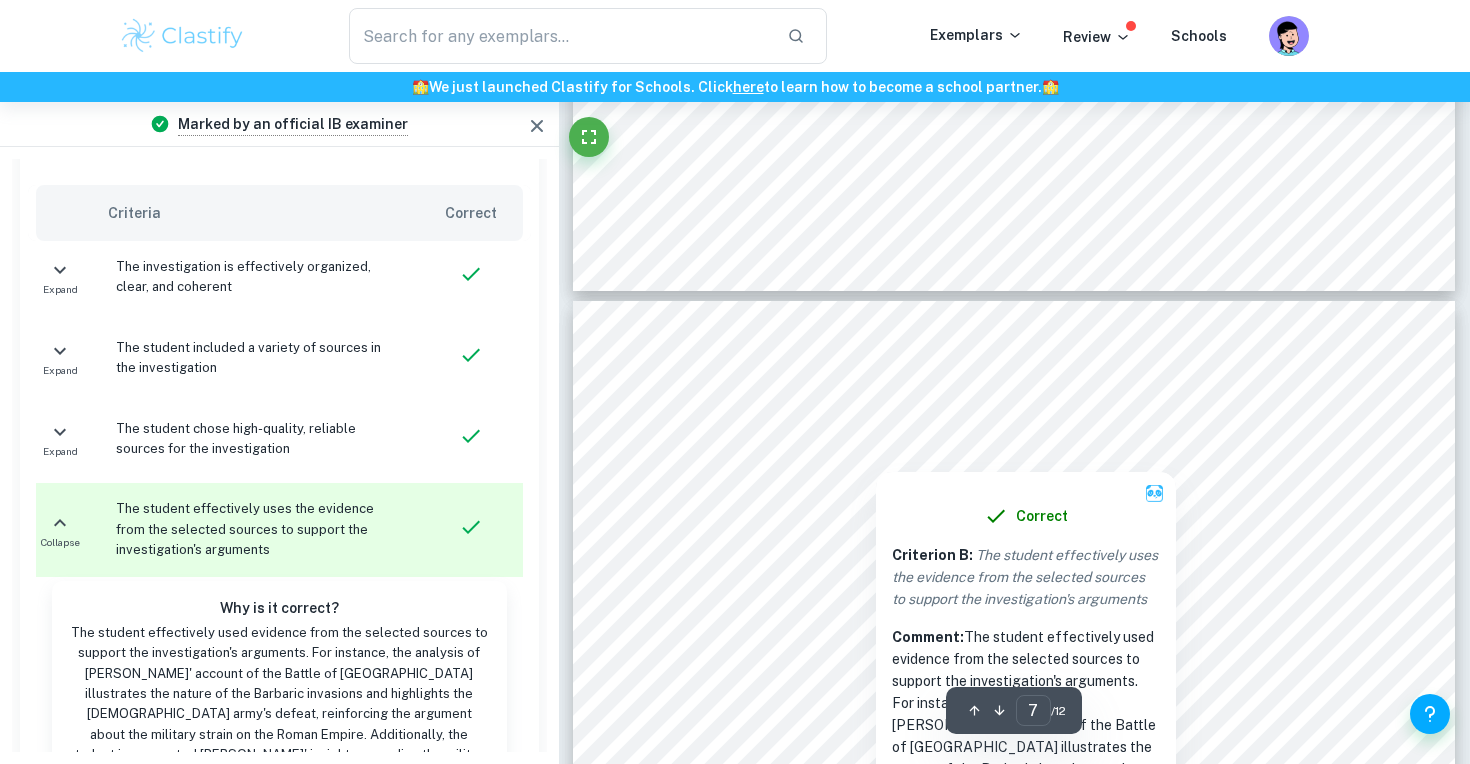 click at bounding box center [876, 458] 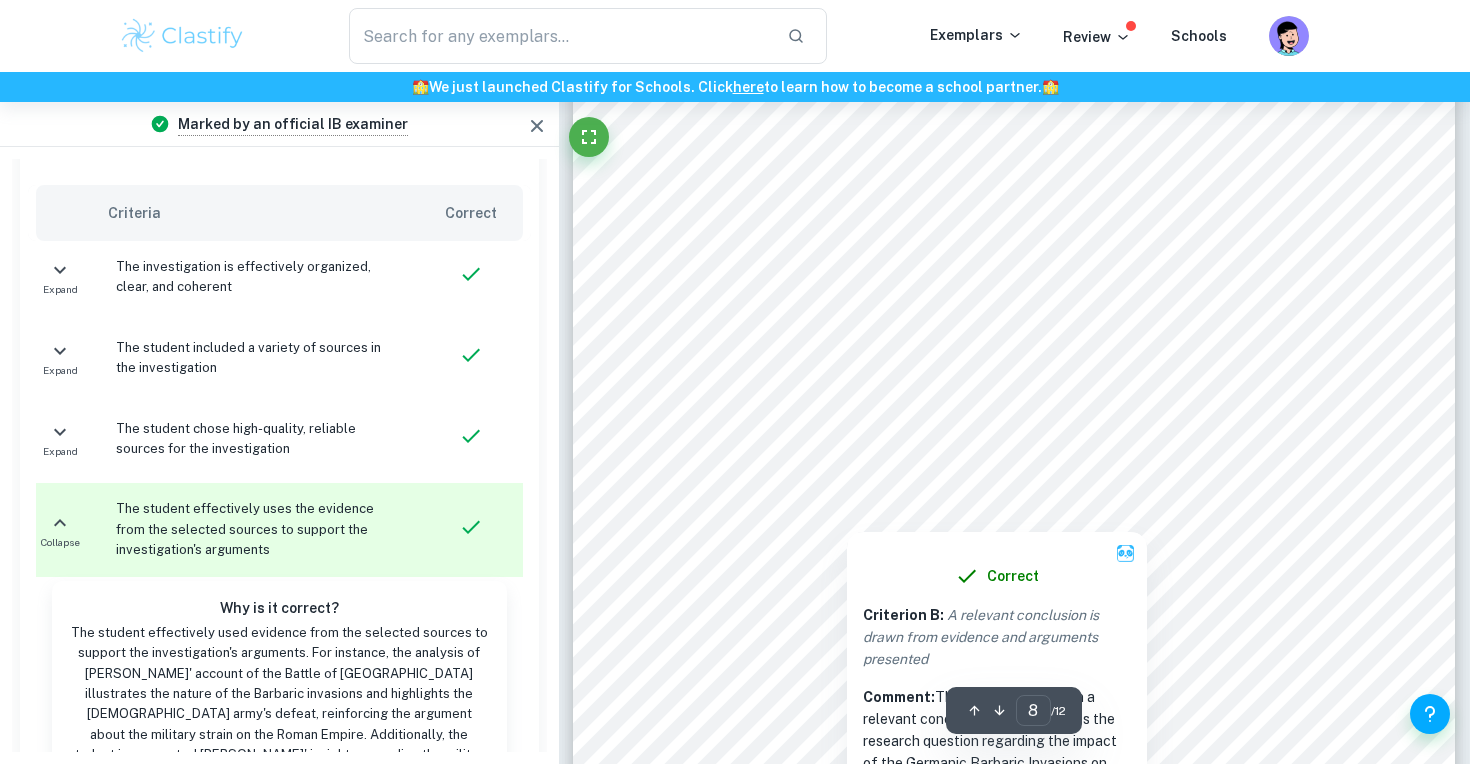 scroll, scrollTop: 8900, scrollLeft: 0, axis: vertical 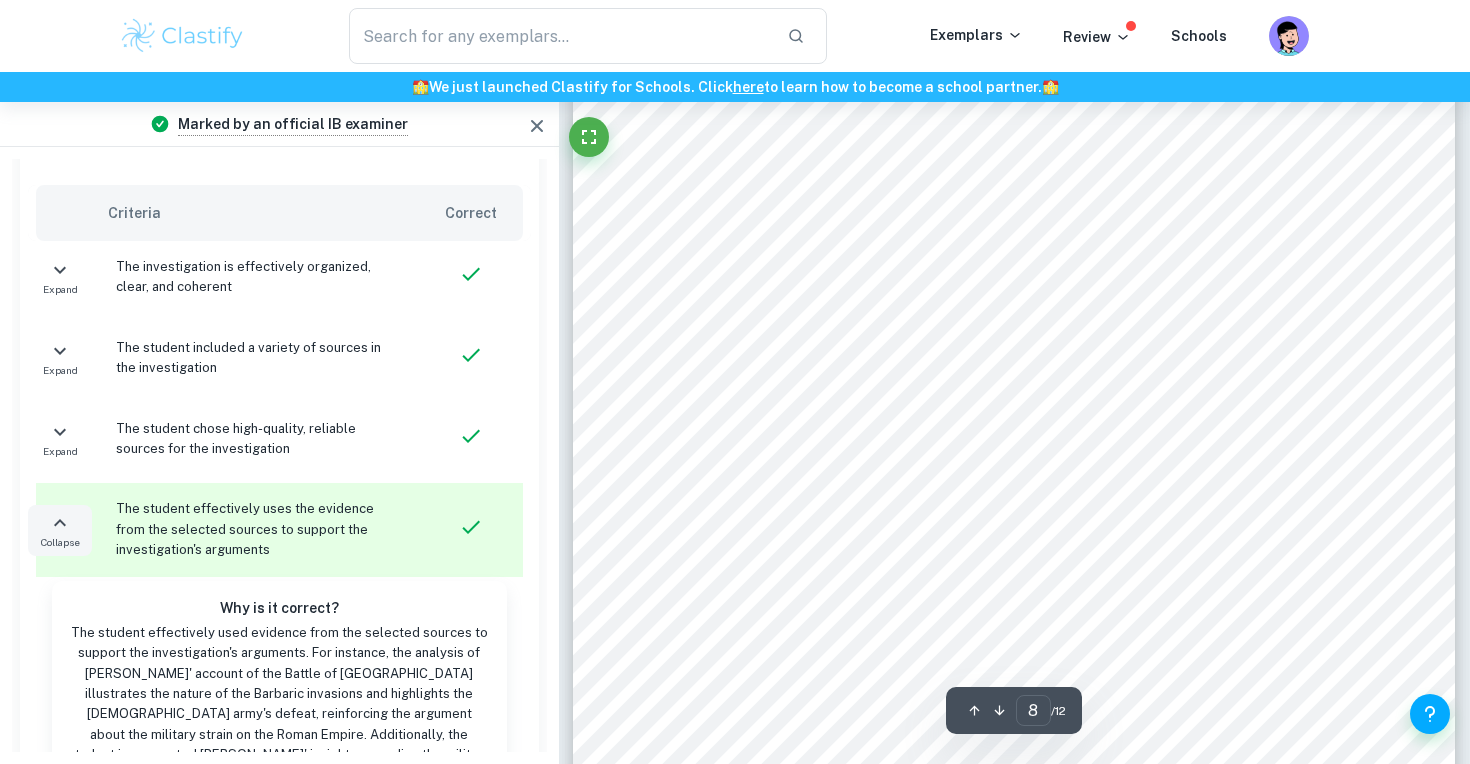 click on "Collapse" at bounding box center (60, 530) 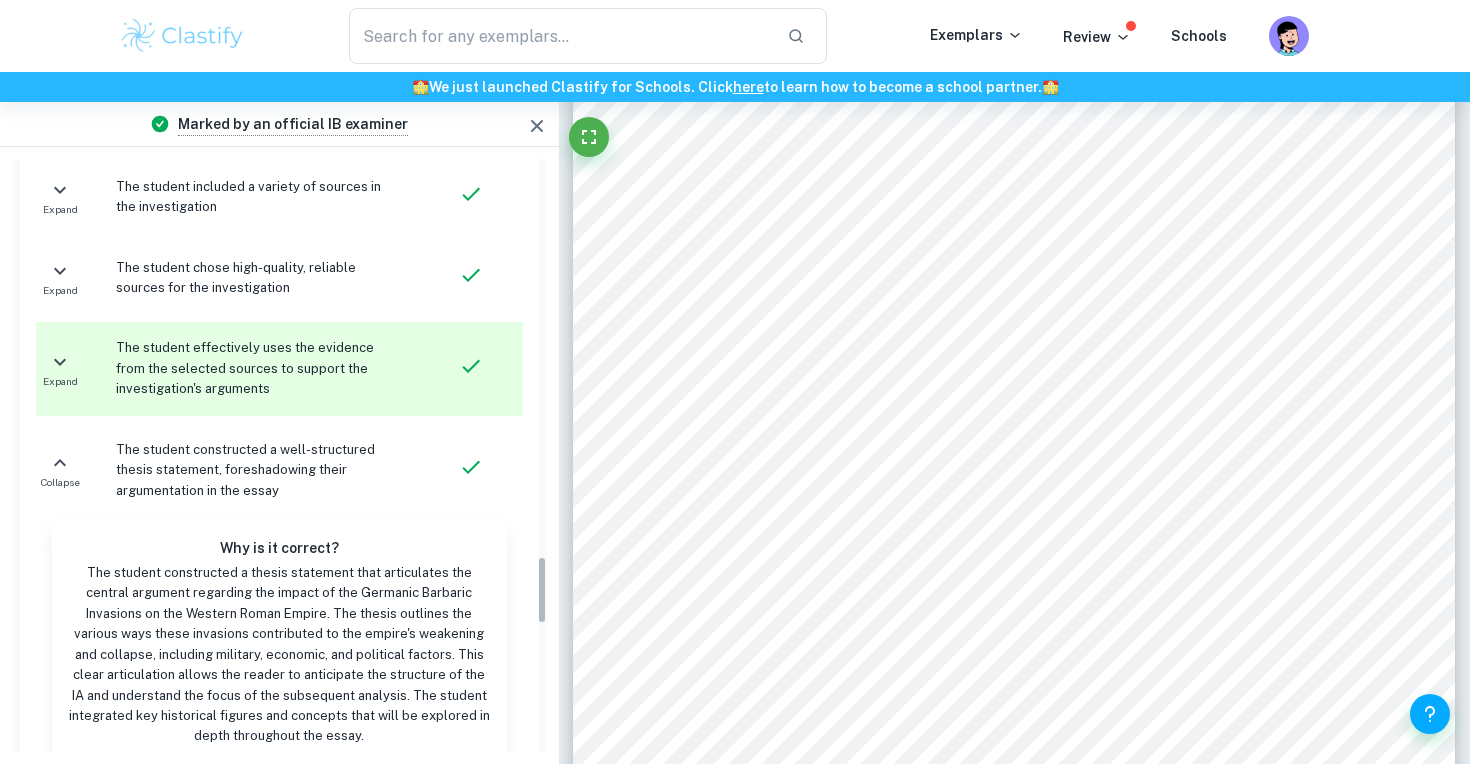 scroll, scrollTop: 3535, scrollLeft: 0, axis: vertical 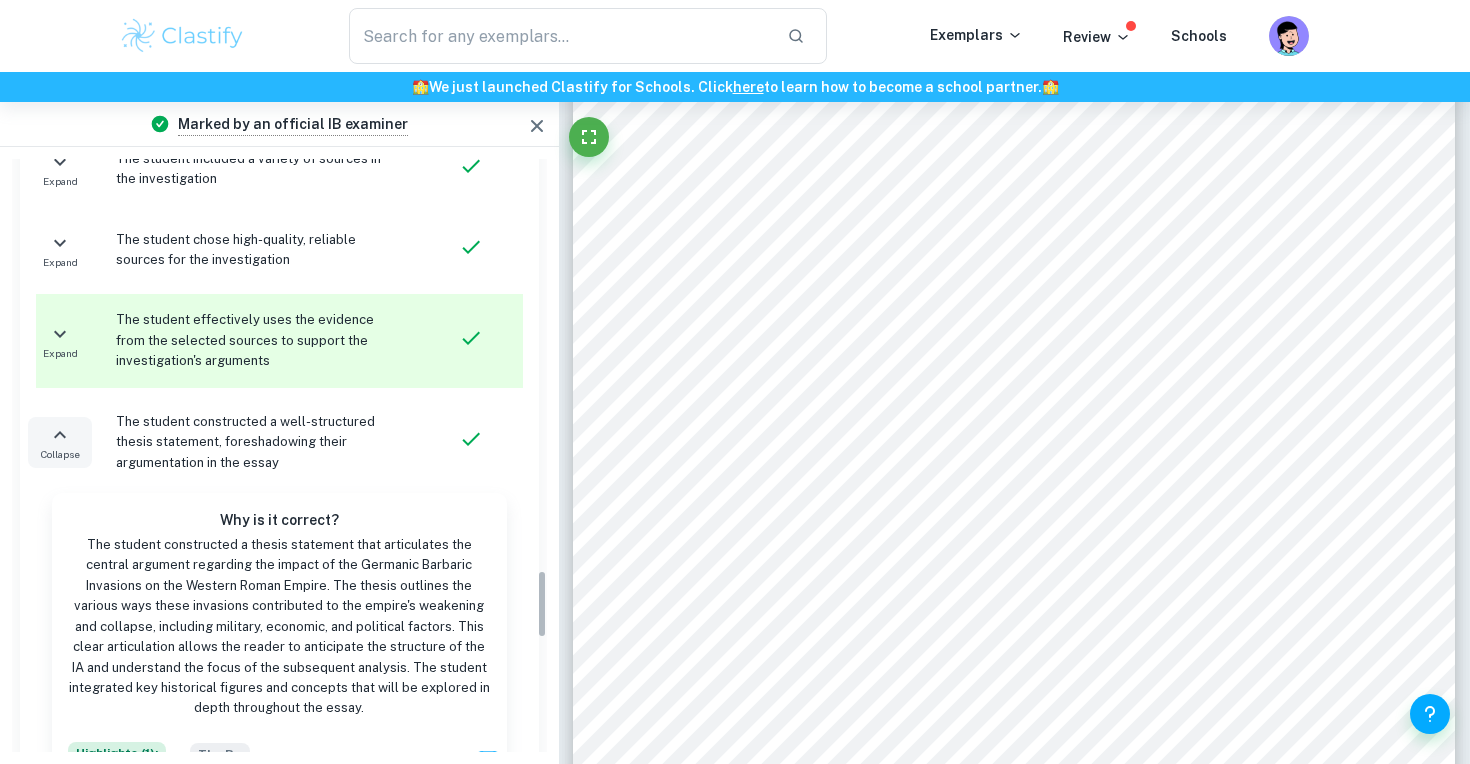 click on "Collapse" at bounding box center (60, 442) 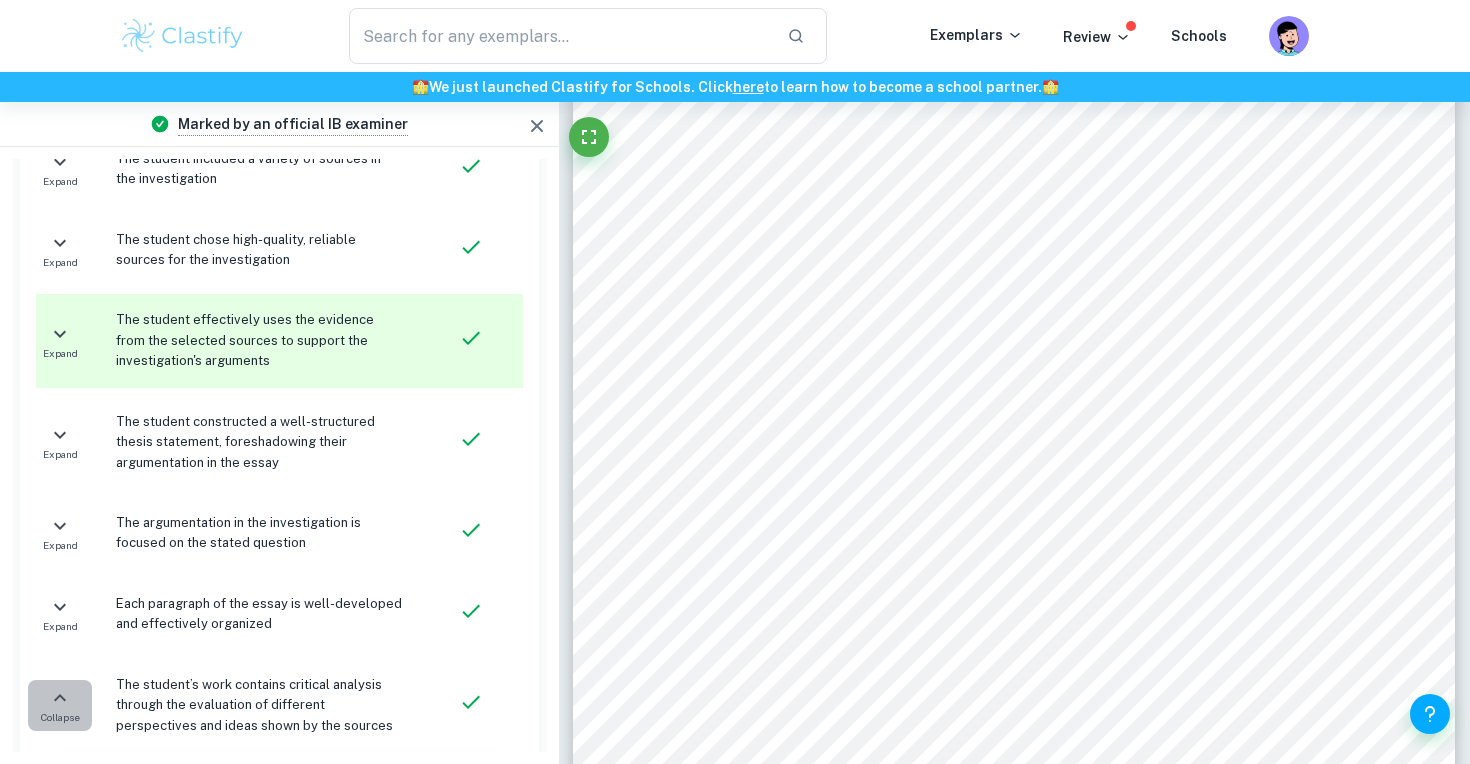 click 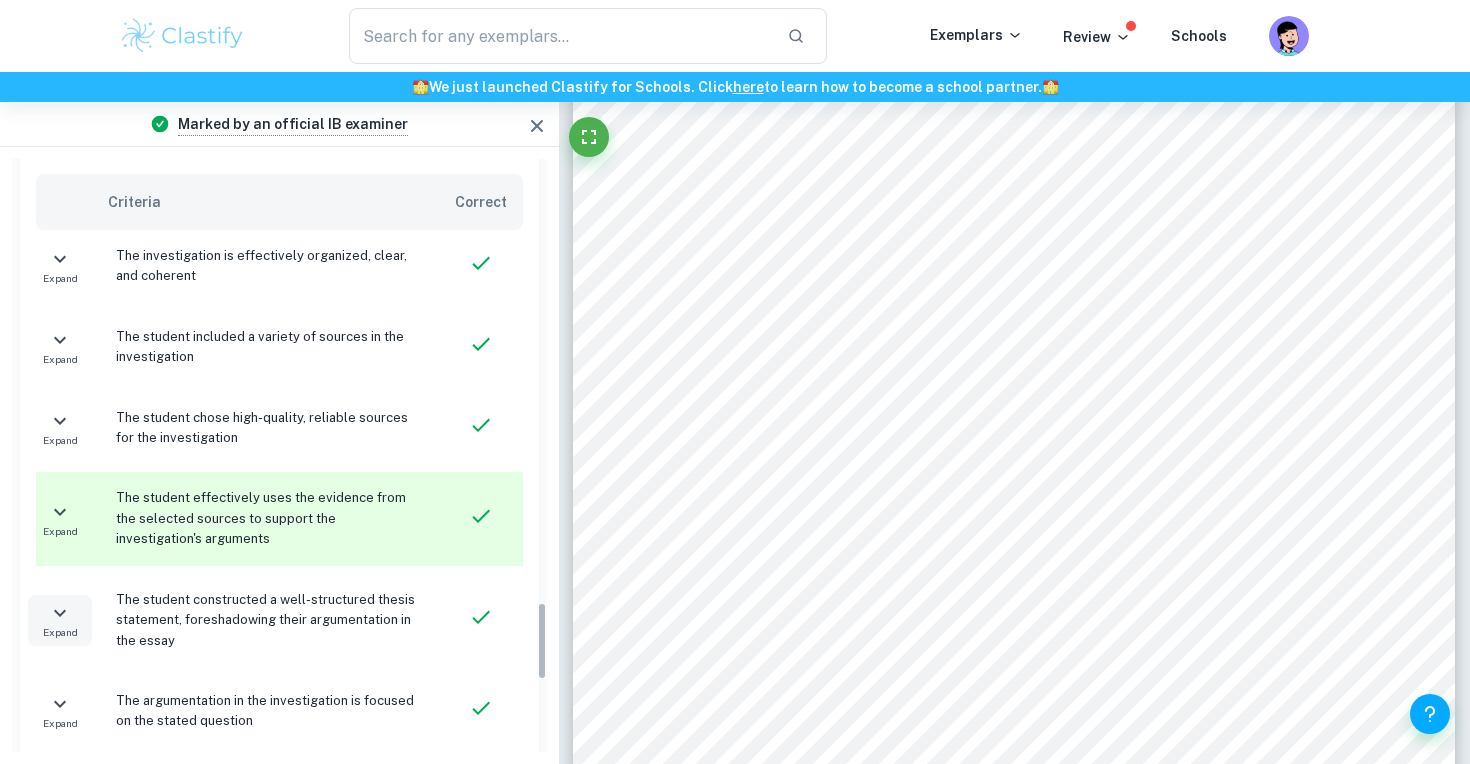 scroll, scrollTop: 3285, scrollLeft: 0, axis: vertical 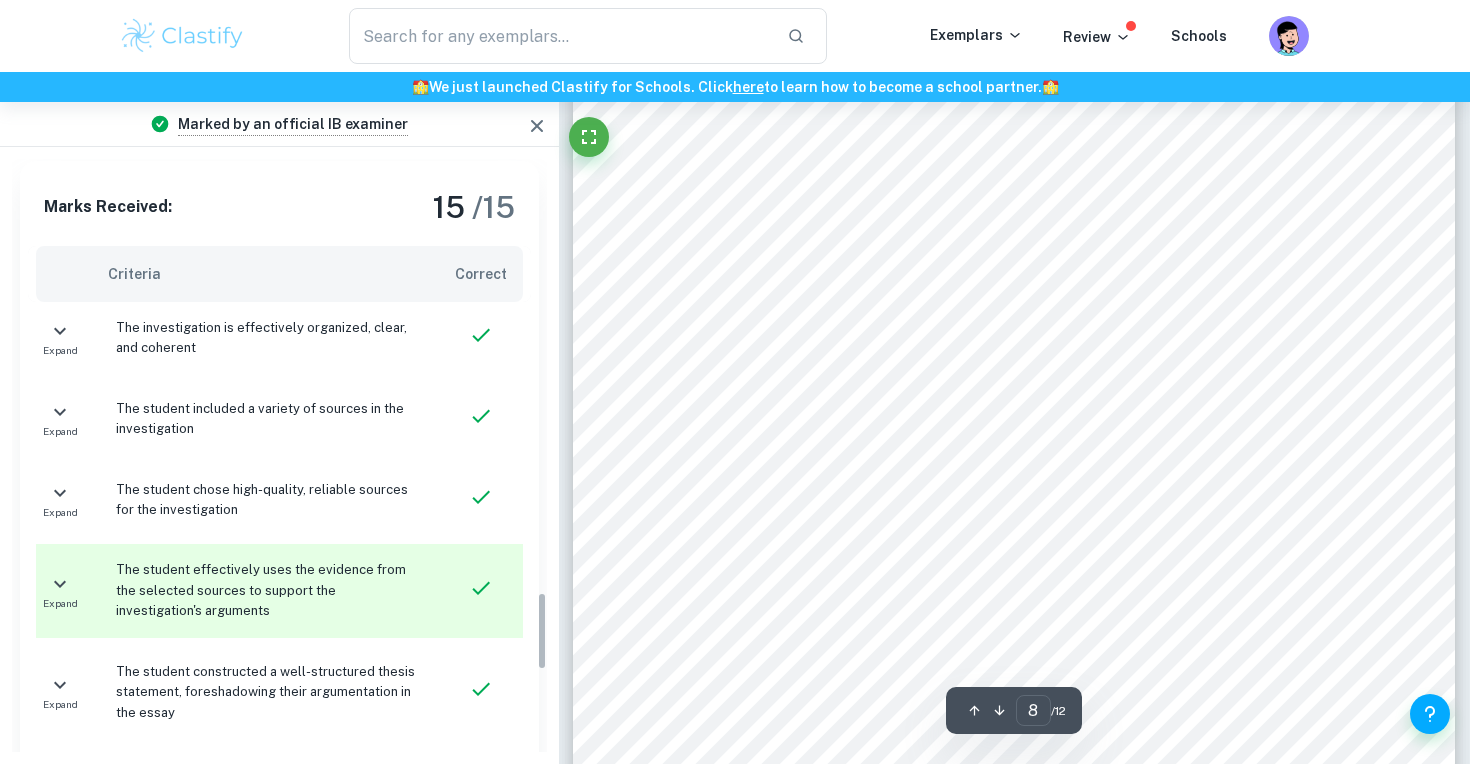 click on "The student effectively uses the evidence from the selected sources to support the investigation's arguments" at bounding box center [265, 590] 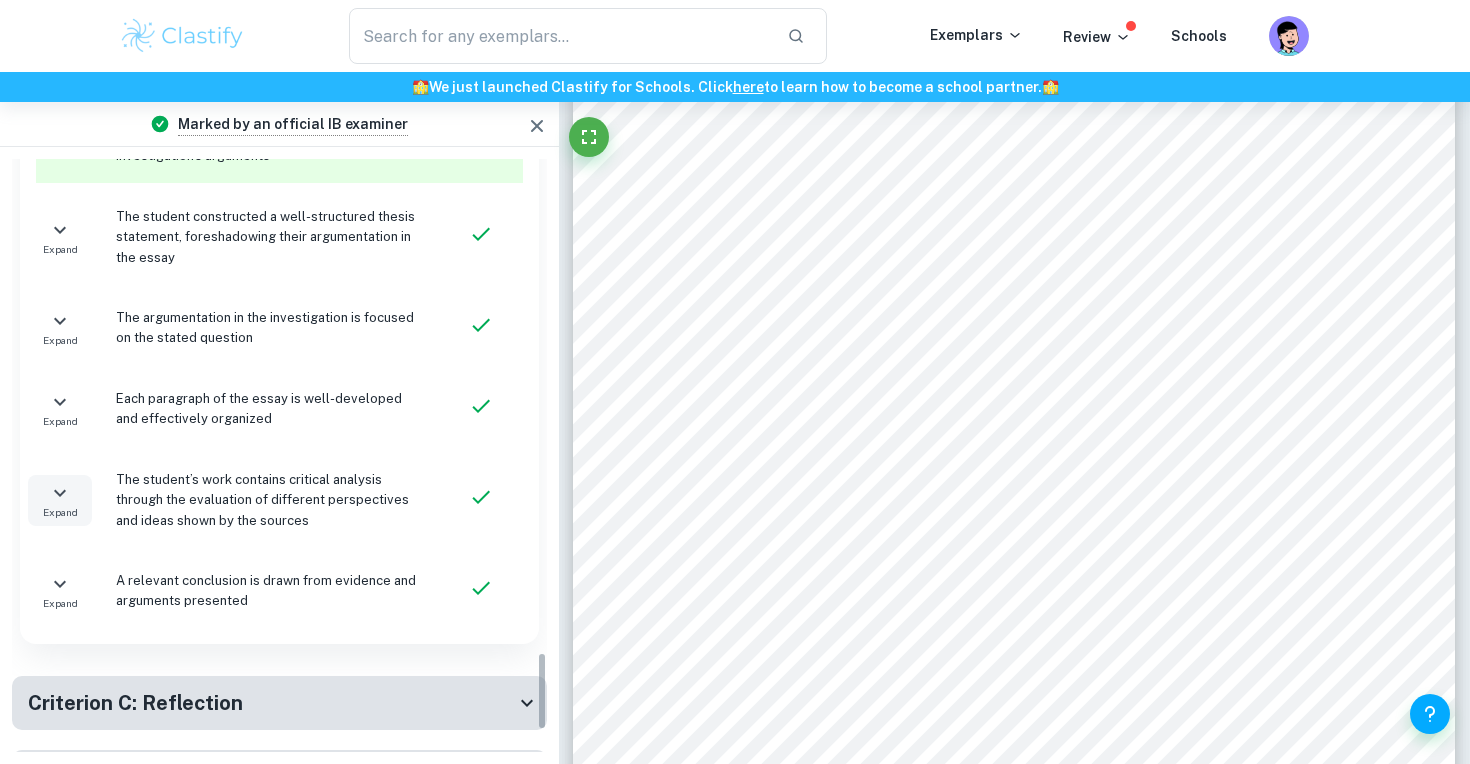 scroll, scrollTop: 3743, scrollLeft: 0, axis: vertical 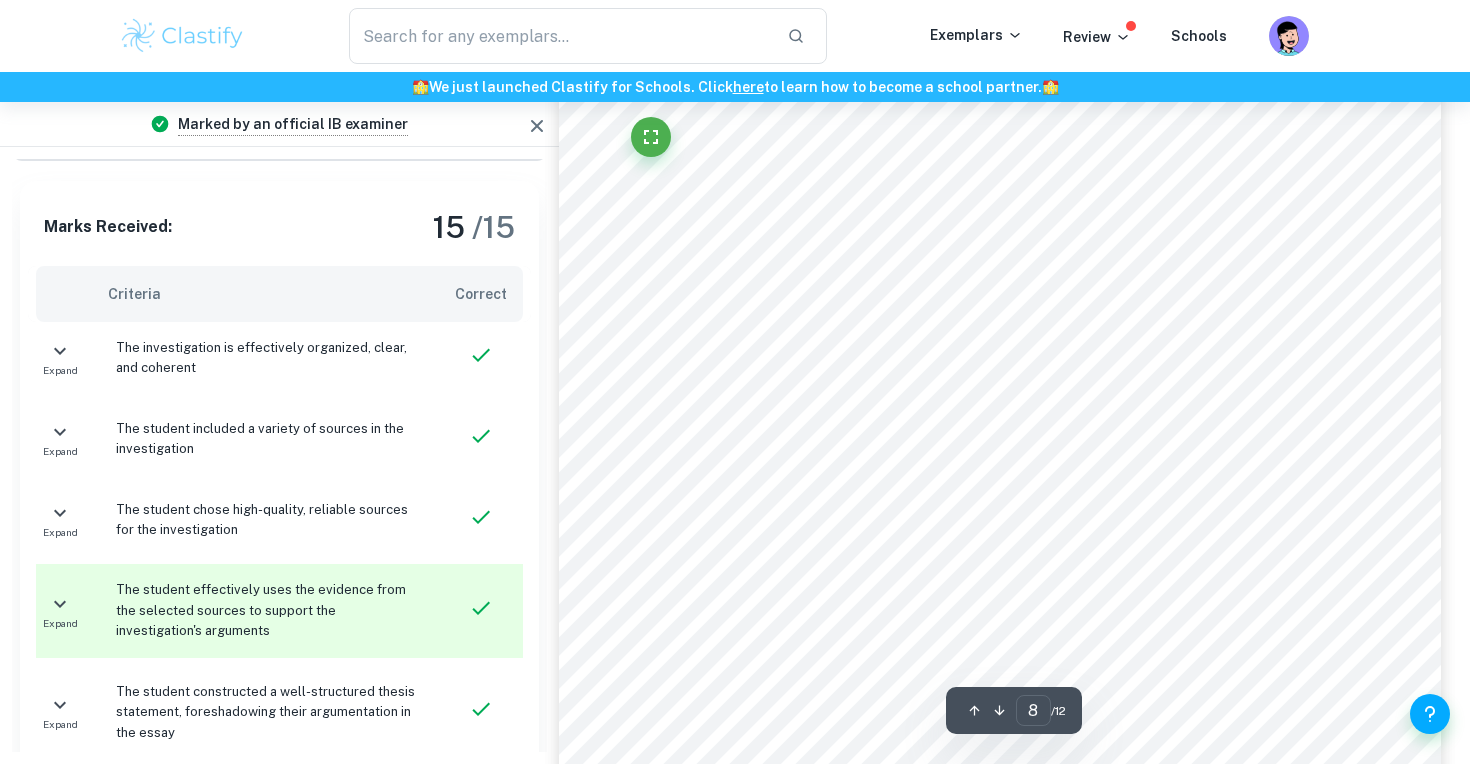 type on "7" 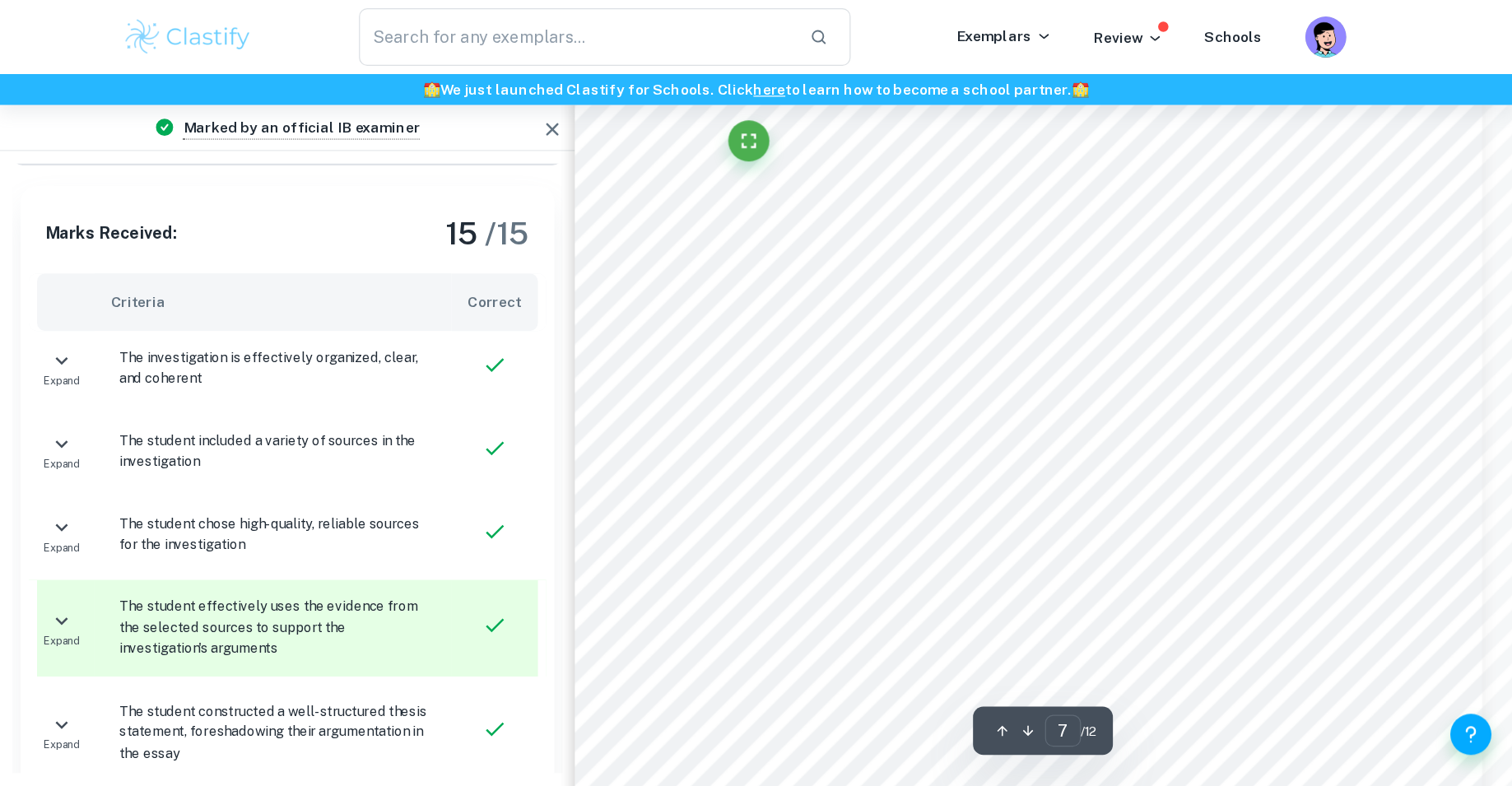 scroll, scrollTop: 7285, scrollLeft: 0, axis: vertical 